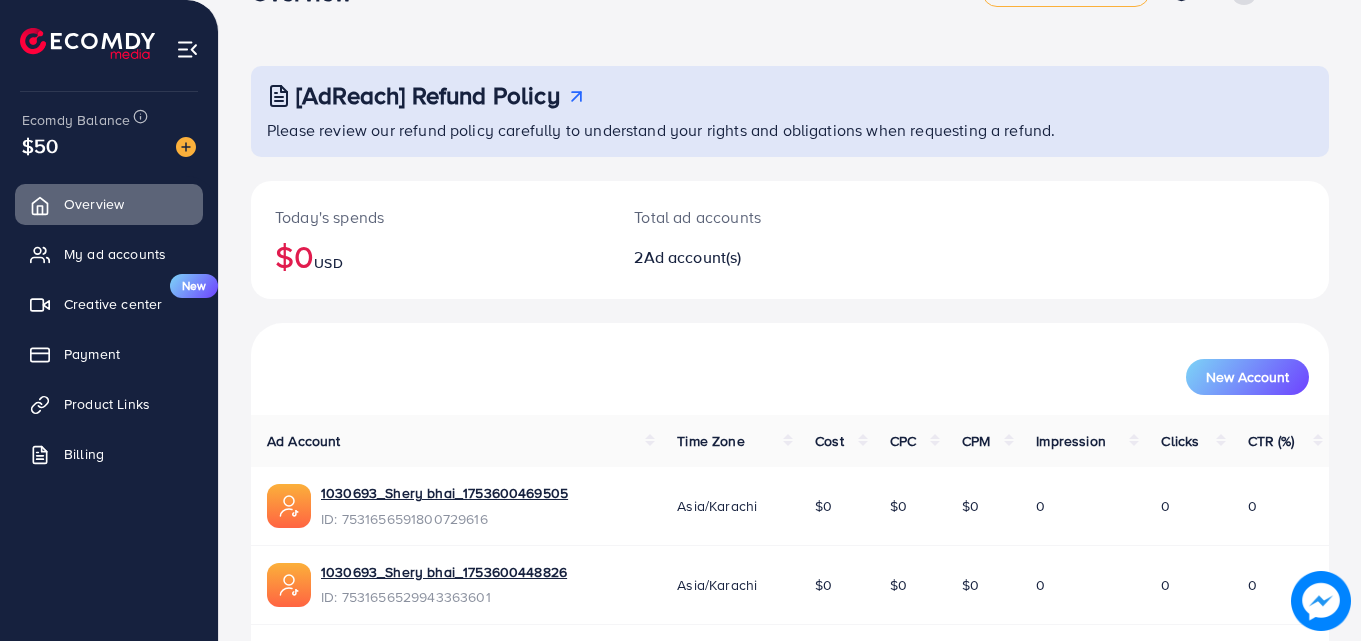 scroll, scrollTop: 126, scrollLeft: 0, axis: vertical 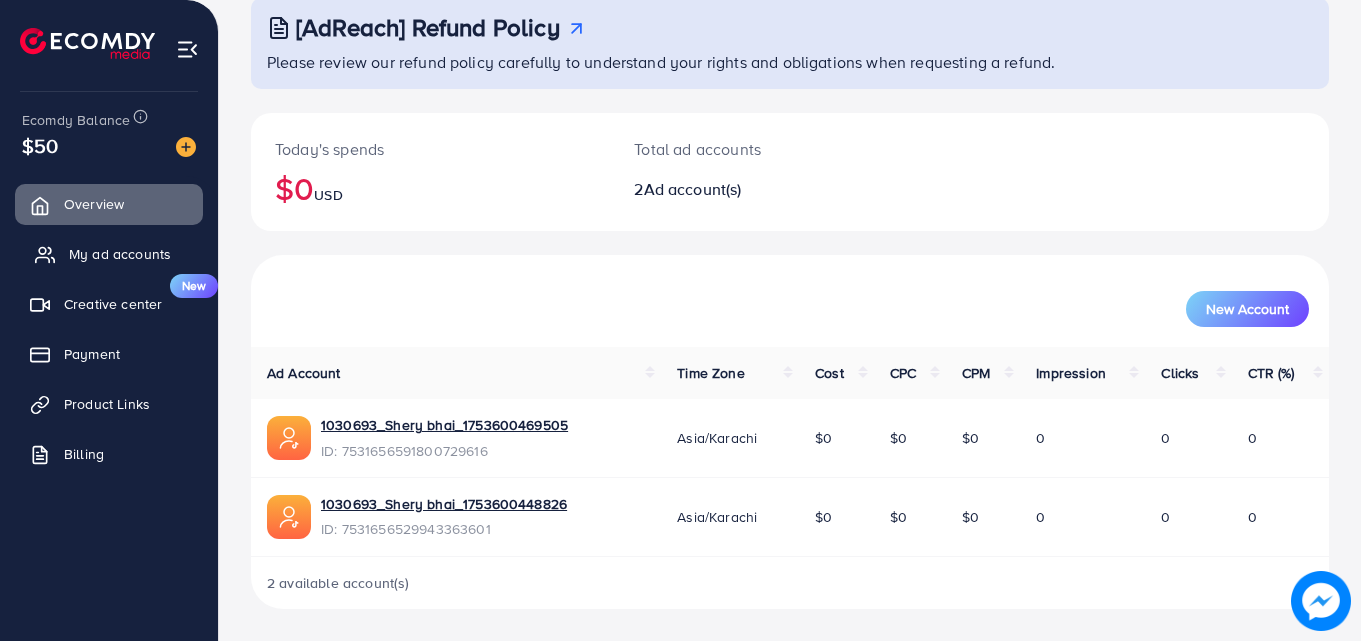 click on "My ad accounts" at bounding box center [120, 254] 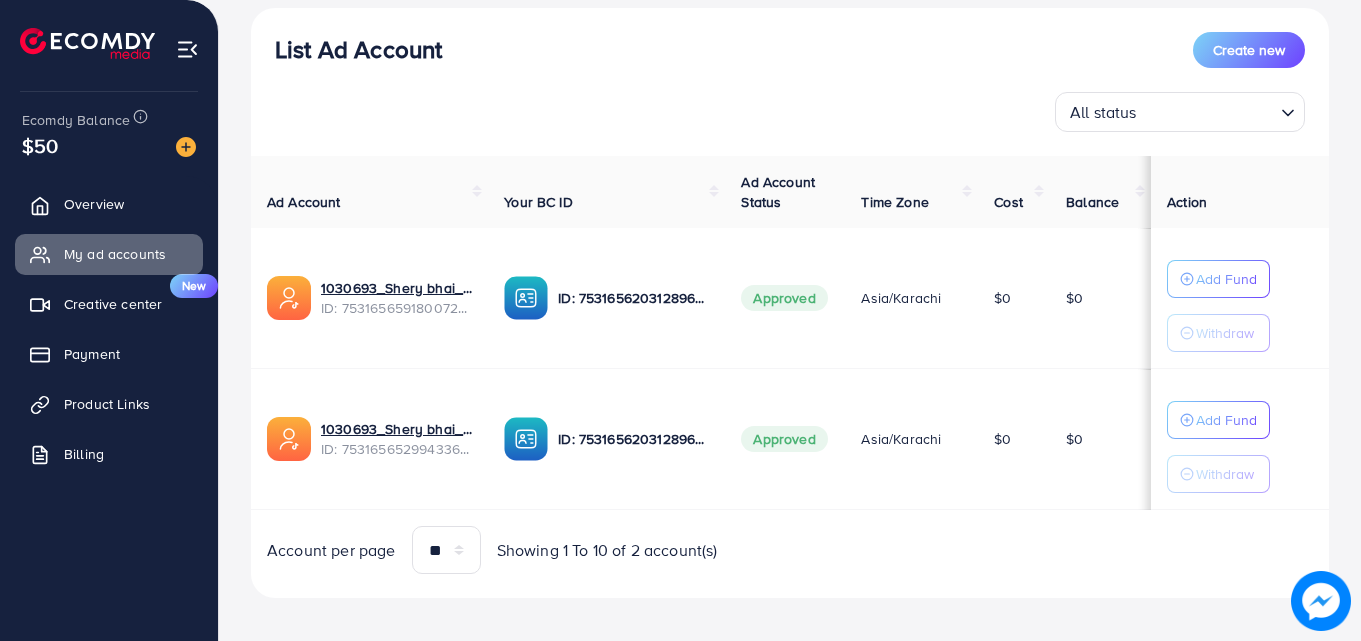 scroll, scrollTop: 228, scrollLeft: 0, axis: vertical 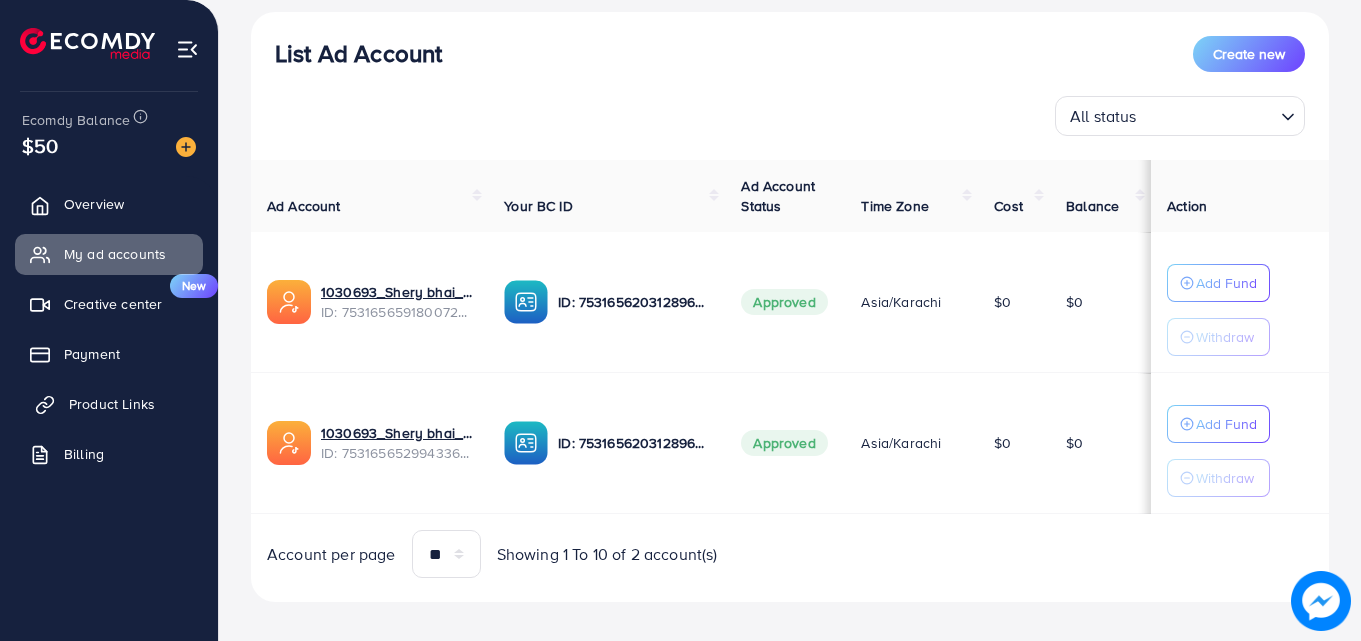 click on "Product Links" at bounding box center [112, 404] 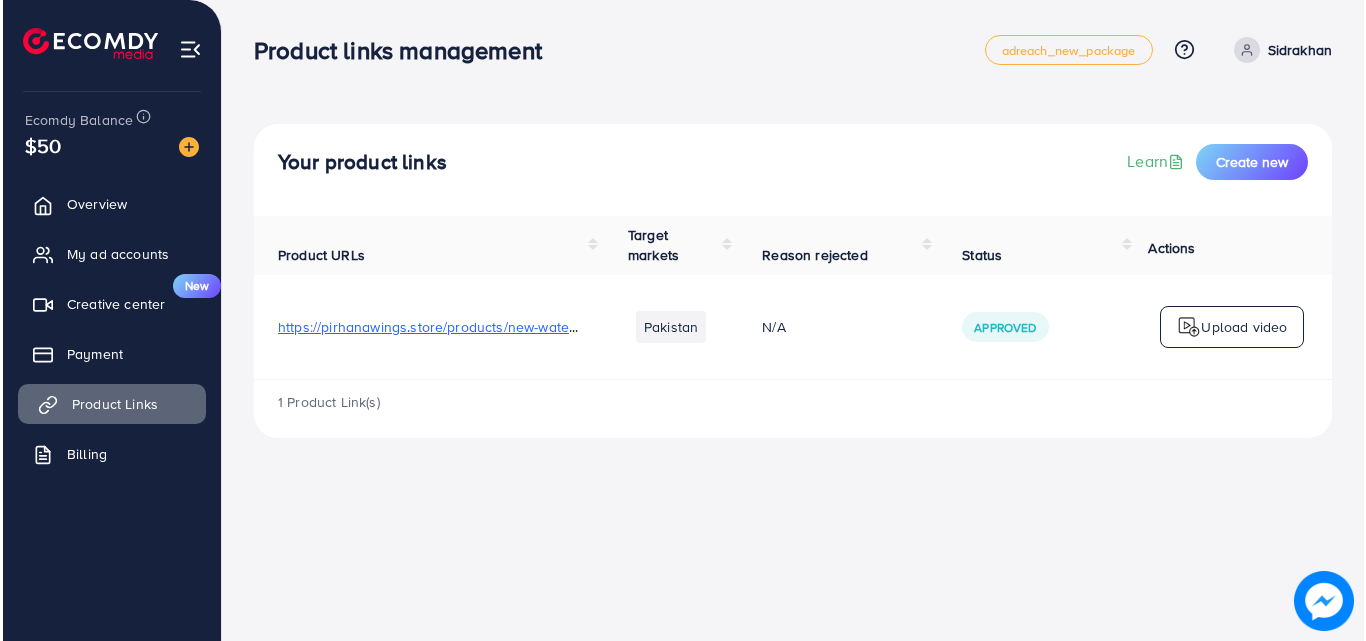 scroll, scrollTop: 0, scrollLeft: 0, axis: both 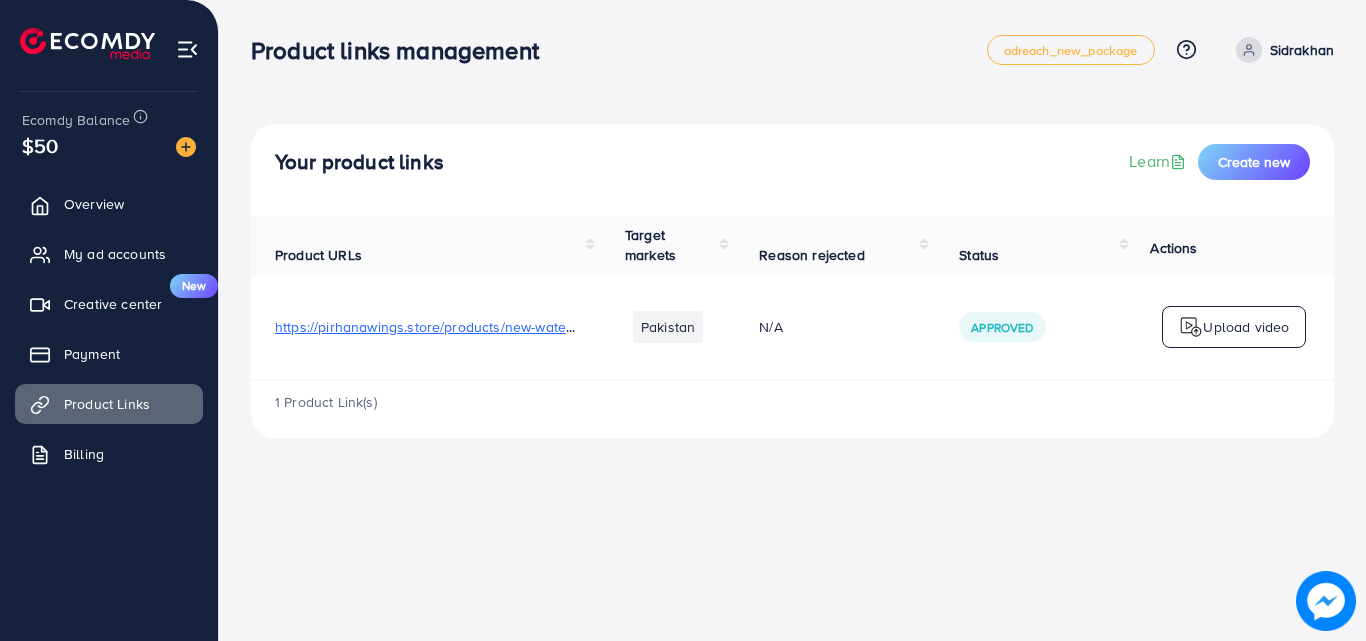 click on "Approved" at bounding box center [1035, 327] 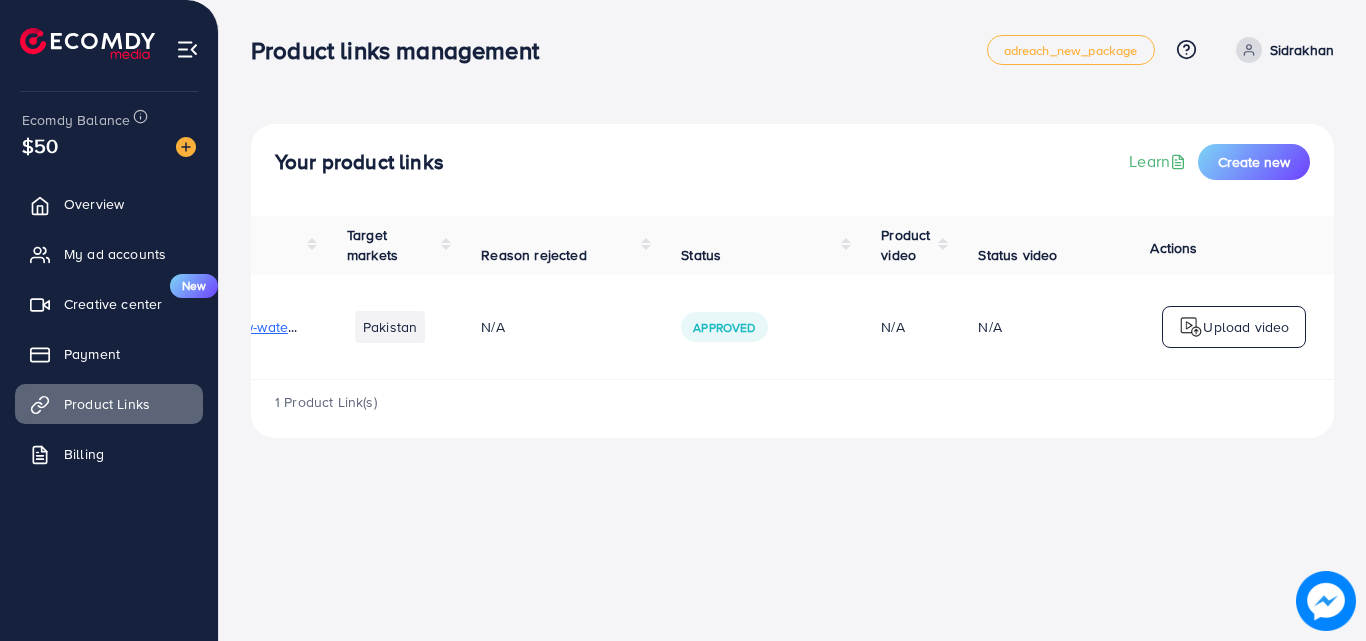 scroll, scrollTop: 0, scrollLeft: 298, axis: horizontal 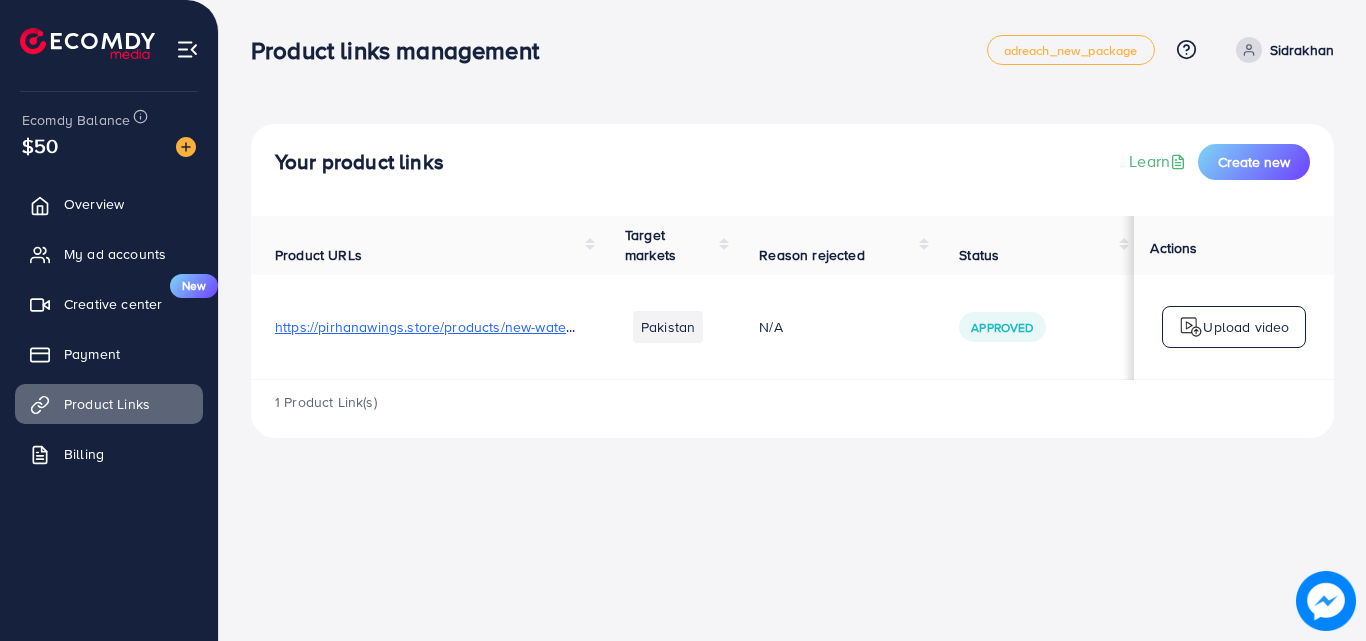 click on "https://pirhanawings.store/products/new-waterproof-mobile-cover" at bounding box center (483, 327) 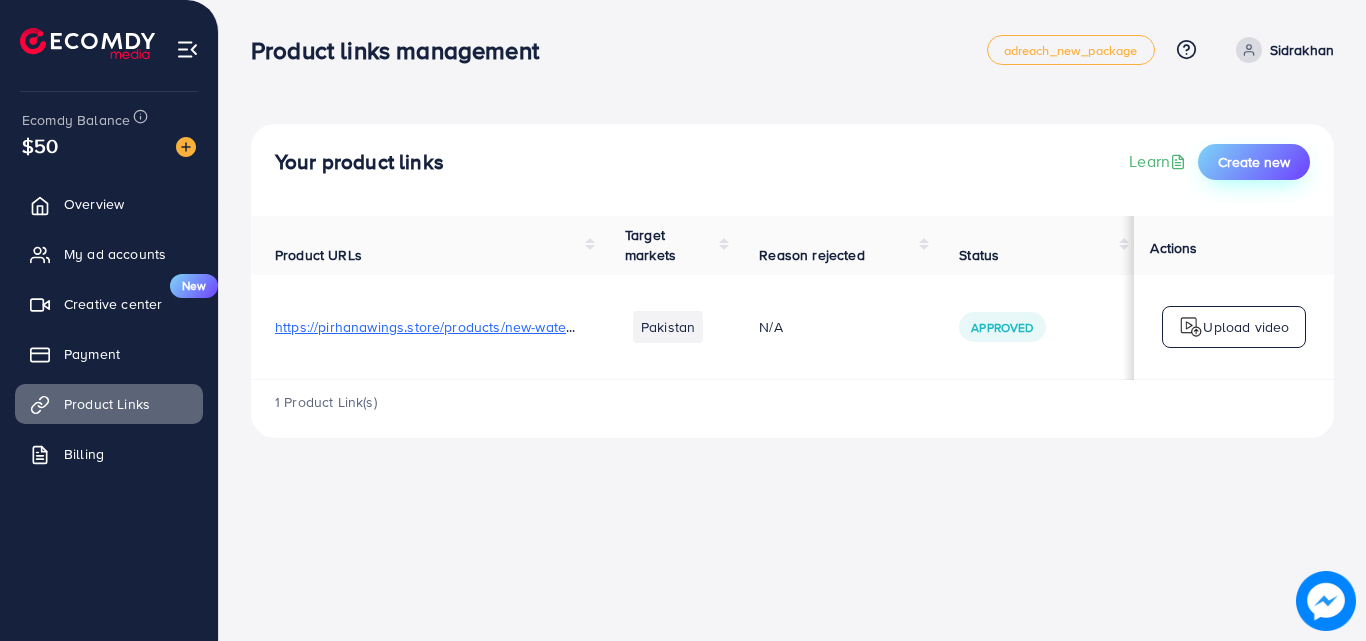click on "Create new" at bounding box center (1254, 162) 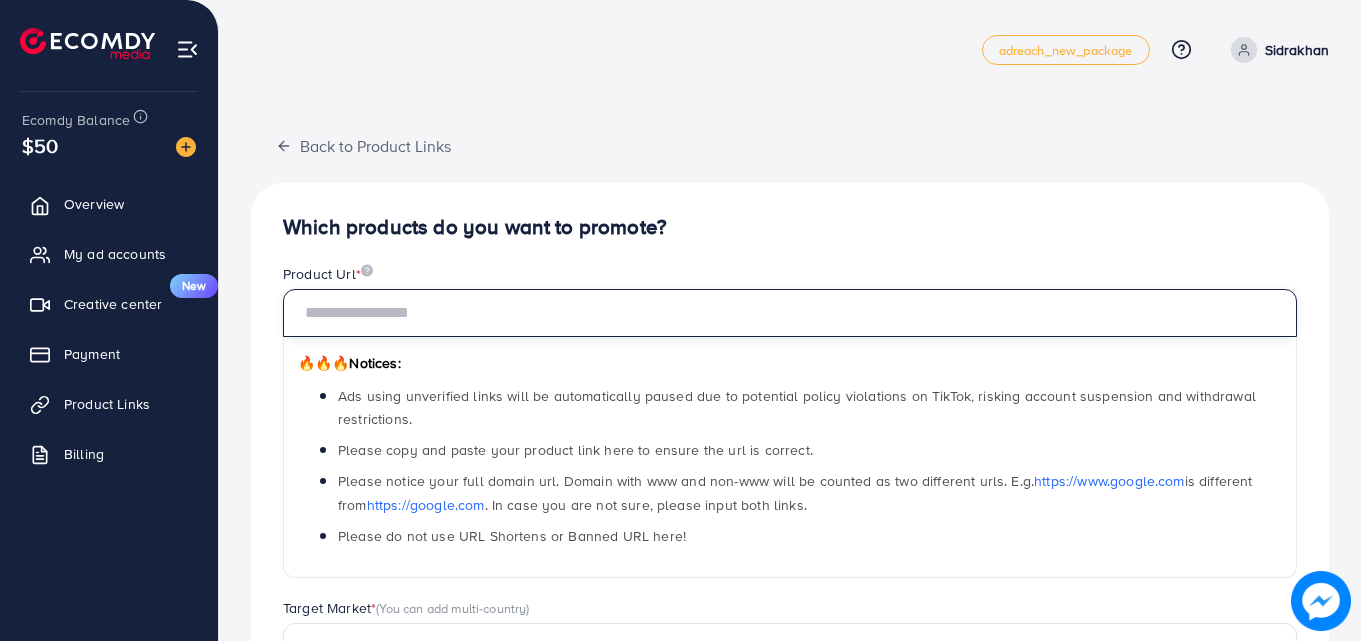 click at bounding box center [790, 313] 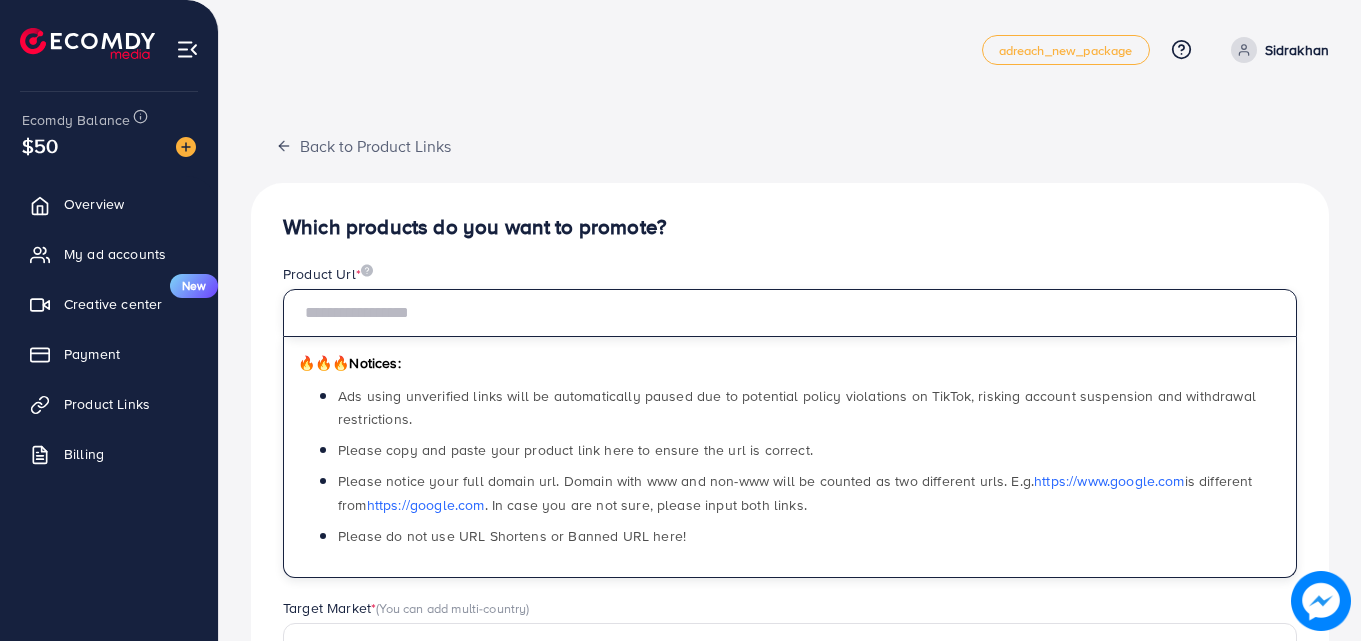 paste on "**********" 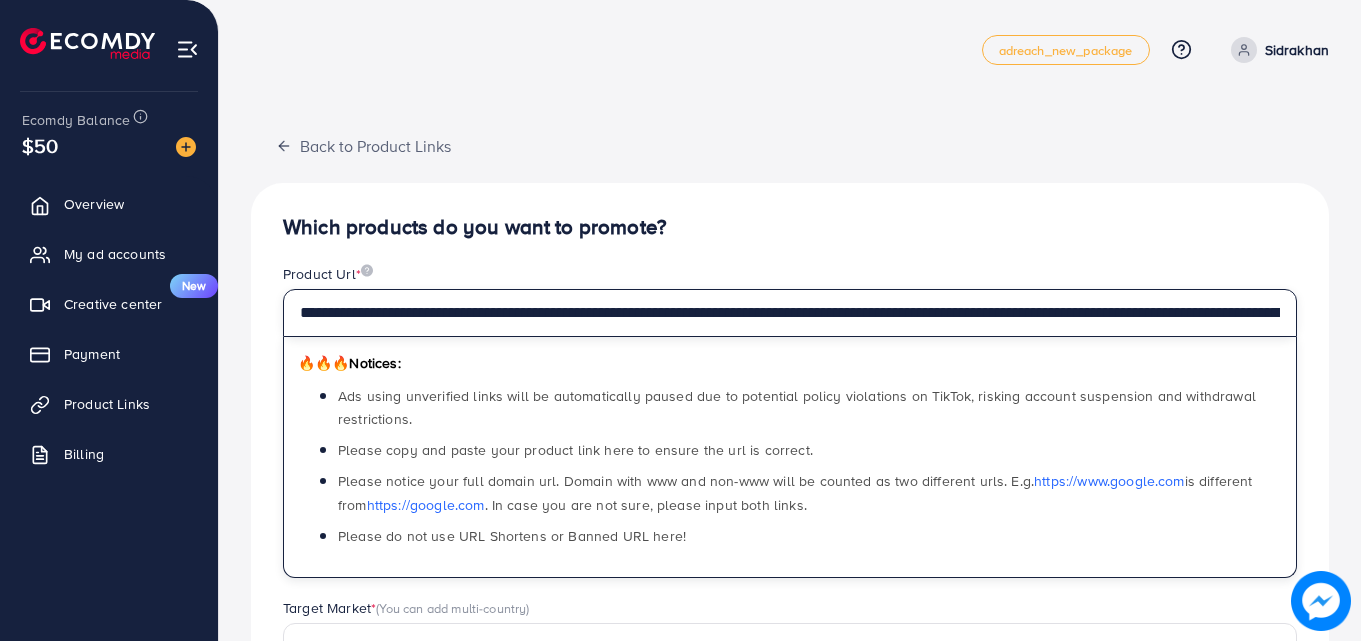 scroll, scrollTop: 0, scrollLeft: 198, axis: horizontal 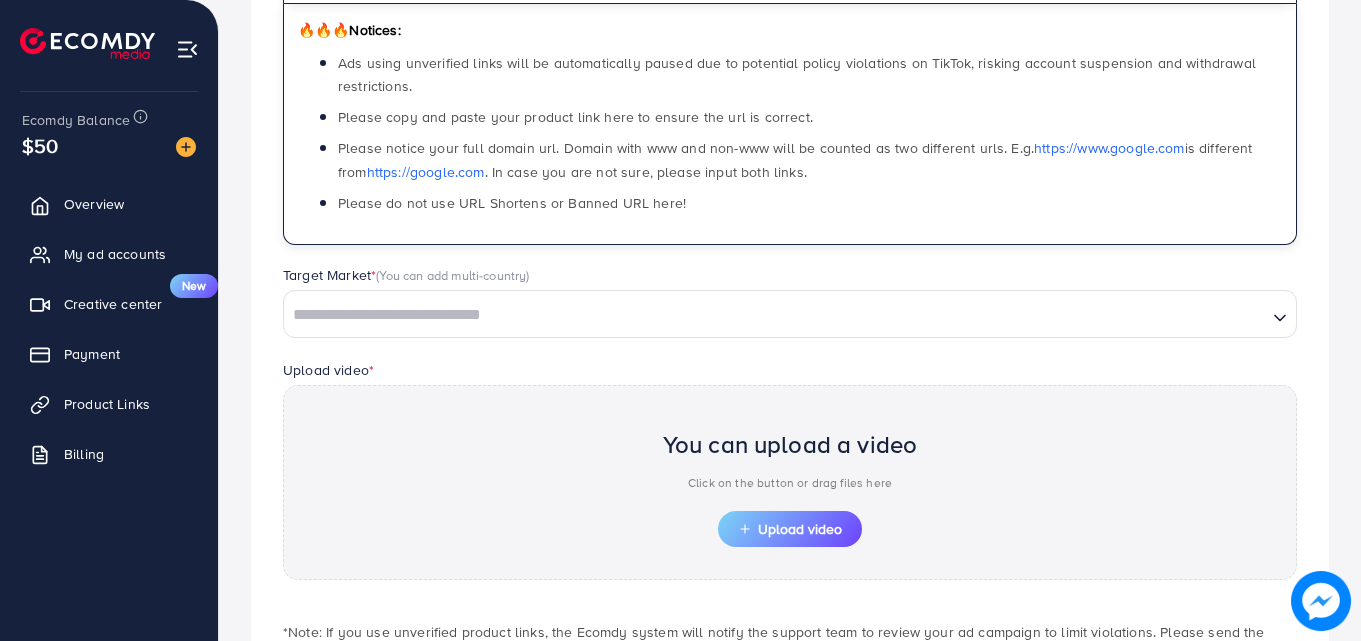 type on "**********" 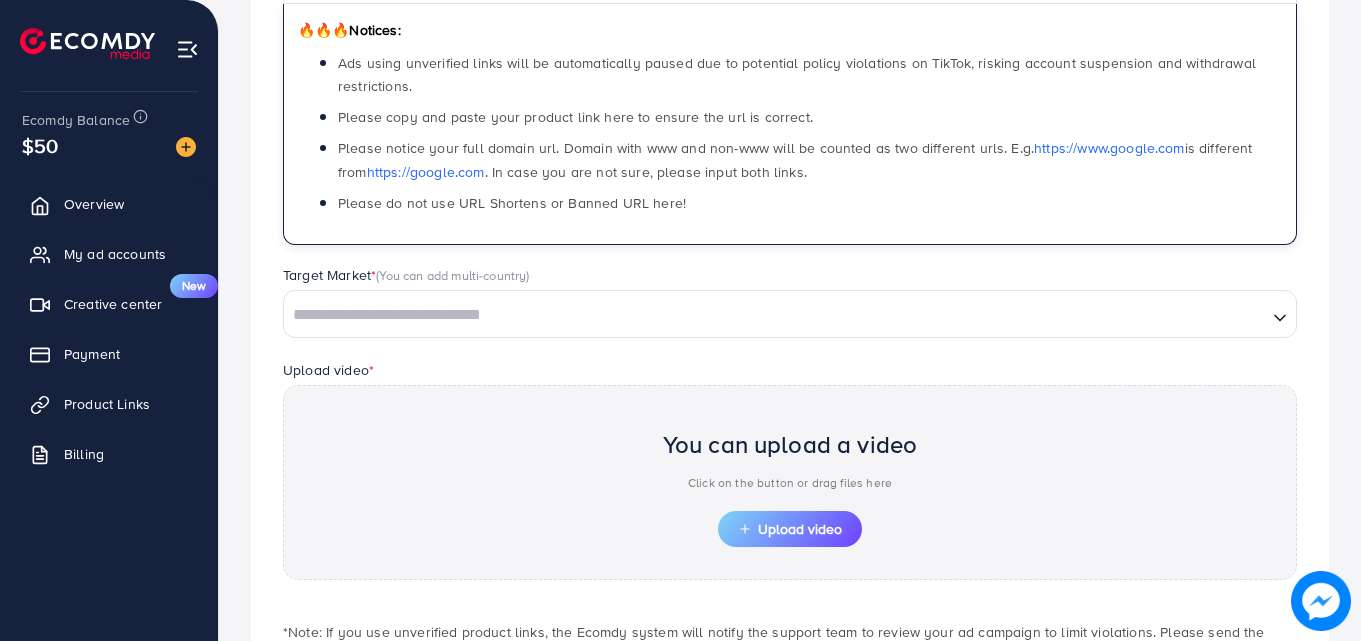 click at bounding box center [775, 315] 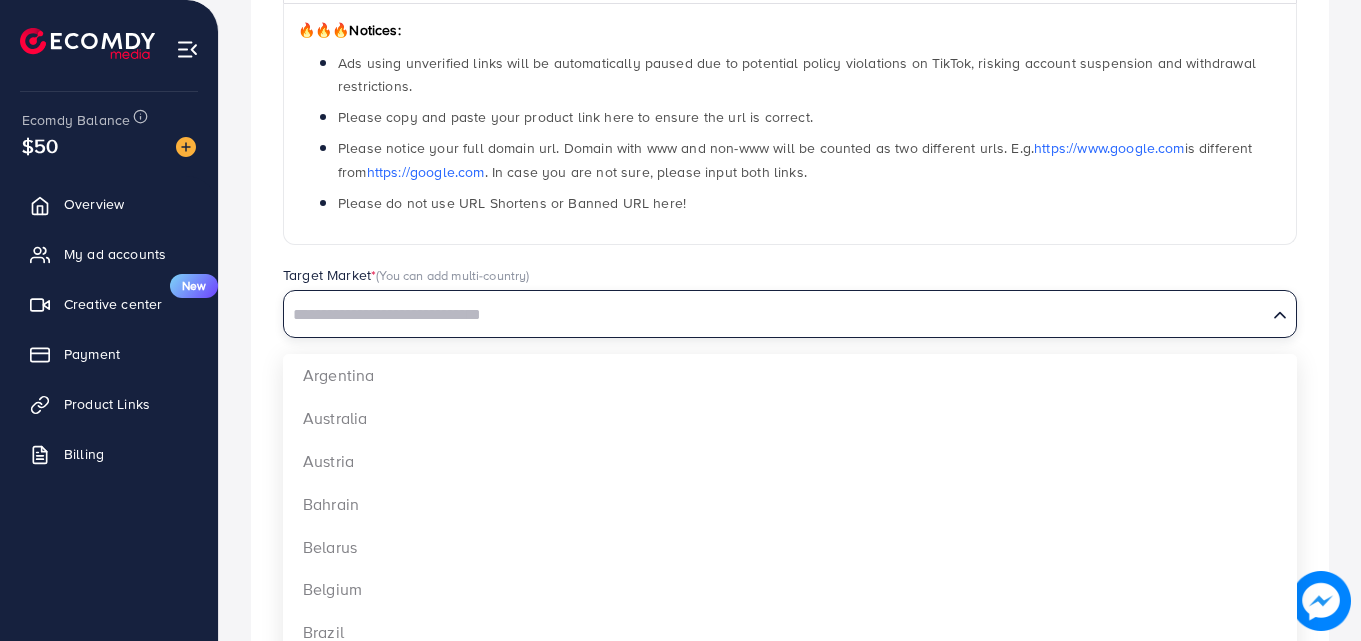 scroll, scrollTop: 0, scrollLeft: 0, axis: both 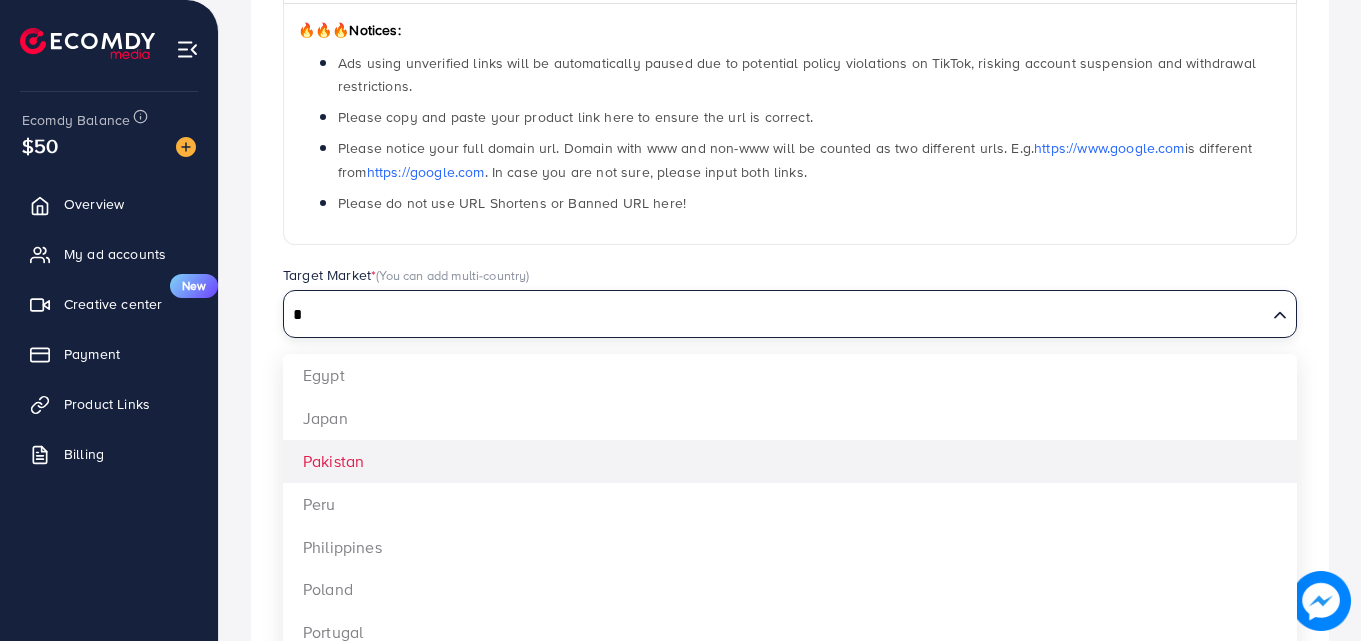 type on "*" 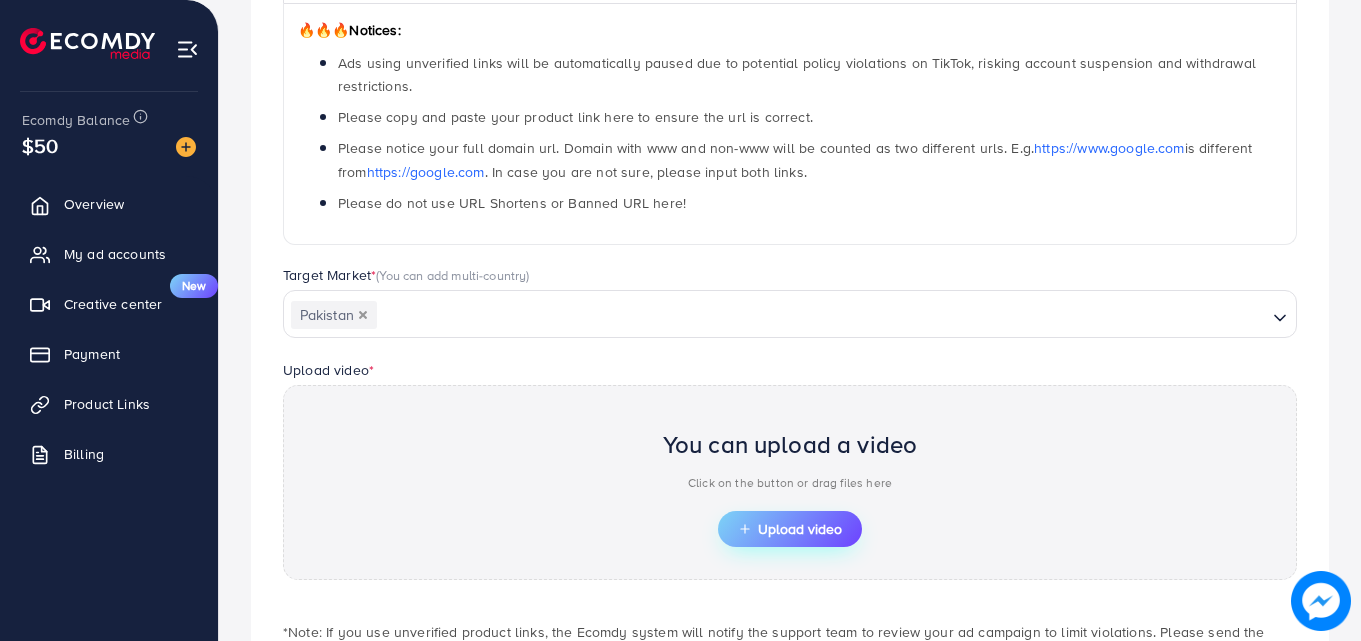click on "Upload video" at bounding box center (790, 529) 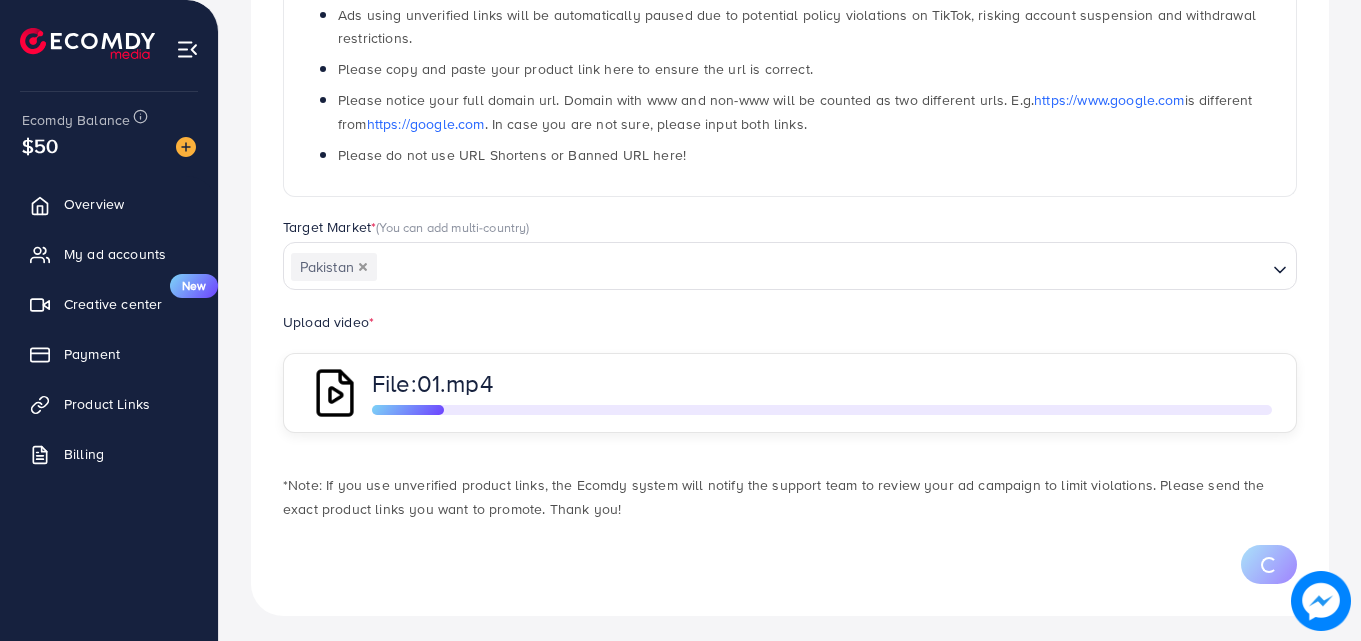 scroll, scrollTop: 388, scrollLeft: 0, axis: vertical 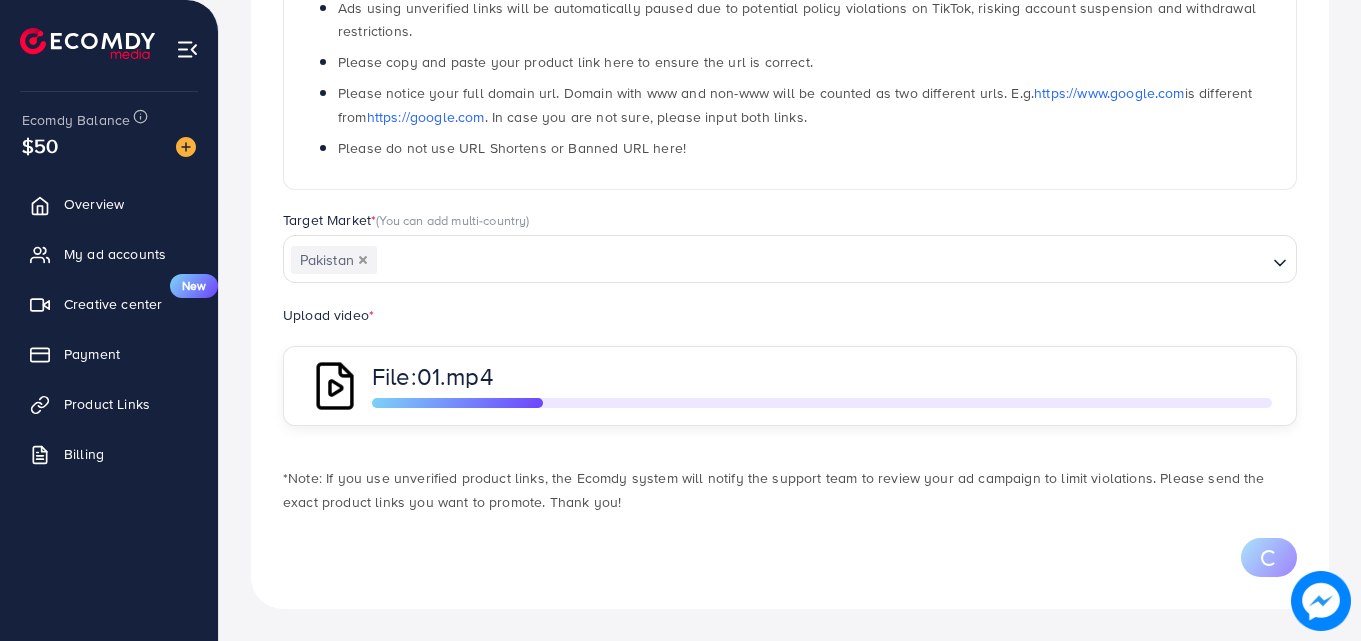 click at bounding box center [790, 545] 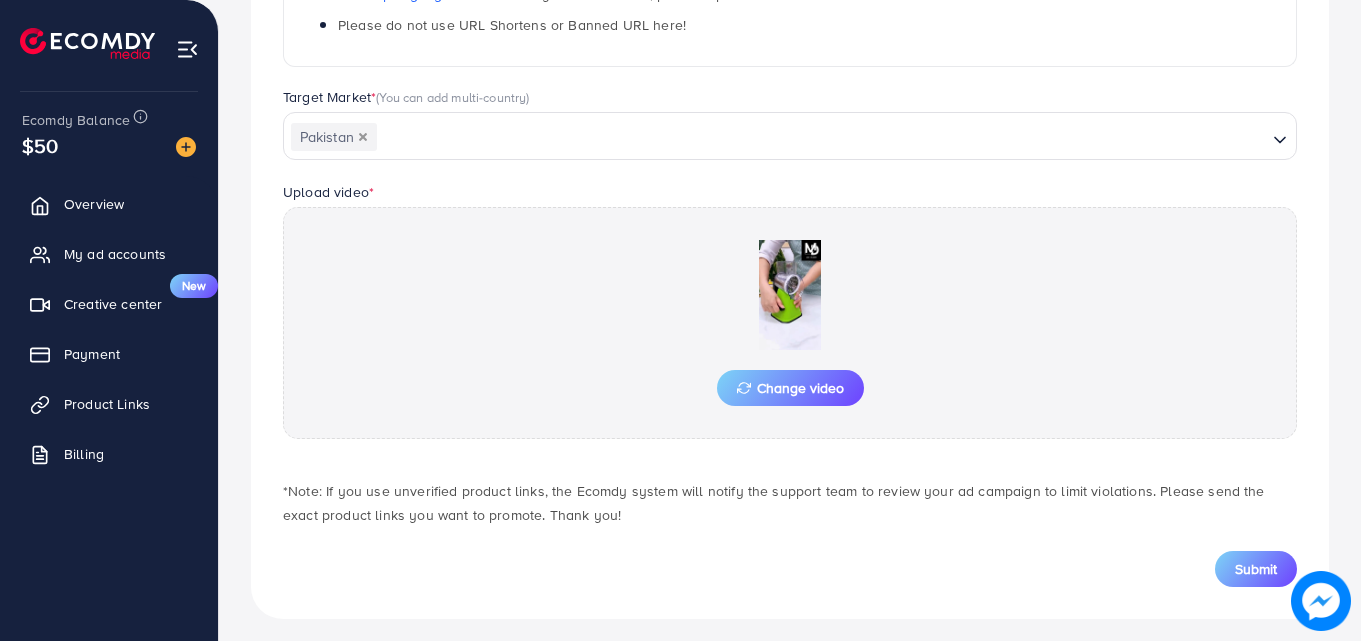 scroll, scrollTop: 521, scrollLeft: 0, axis: vertical 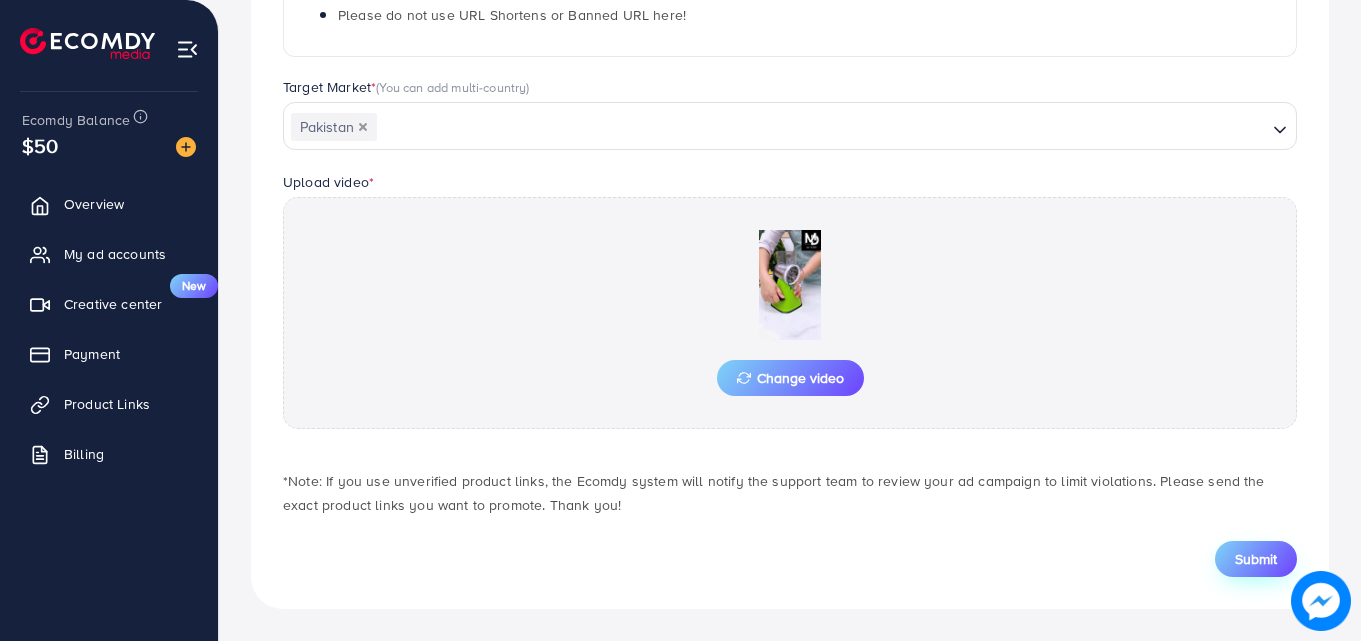 click on "Submit" at bounding box center [1256, 559] 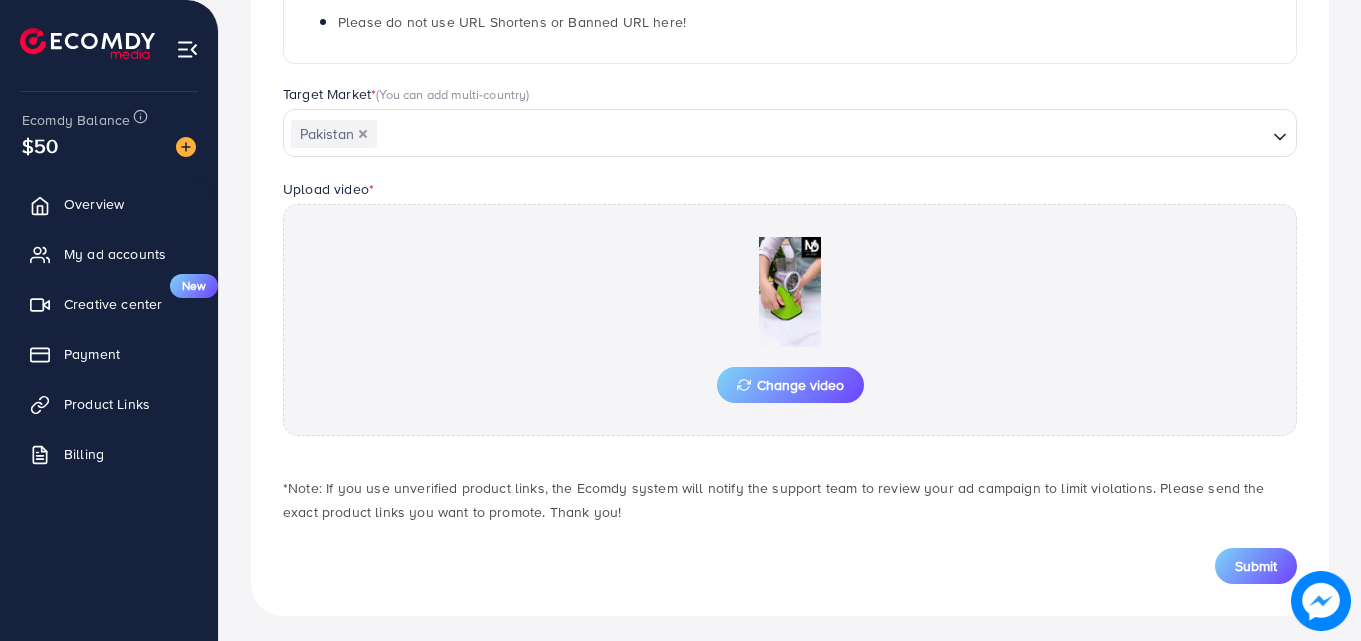 scroll, scrollTop: 521, scrollLeft: 0, axis: vertical 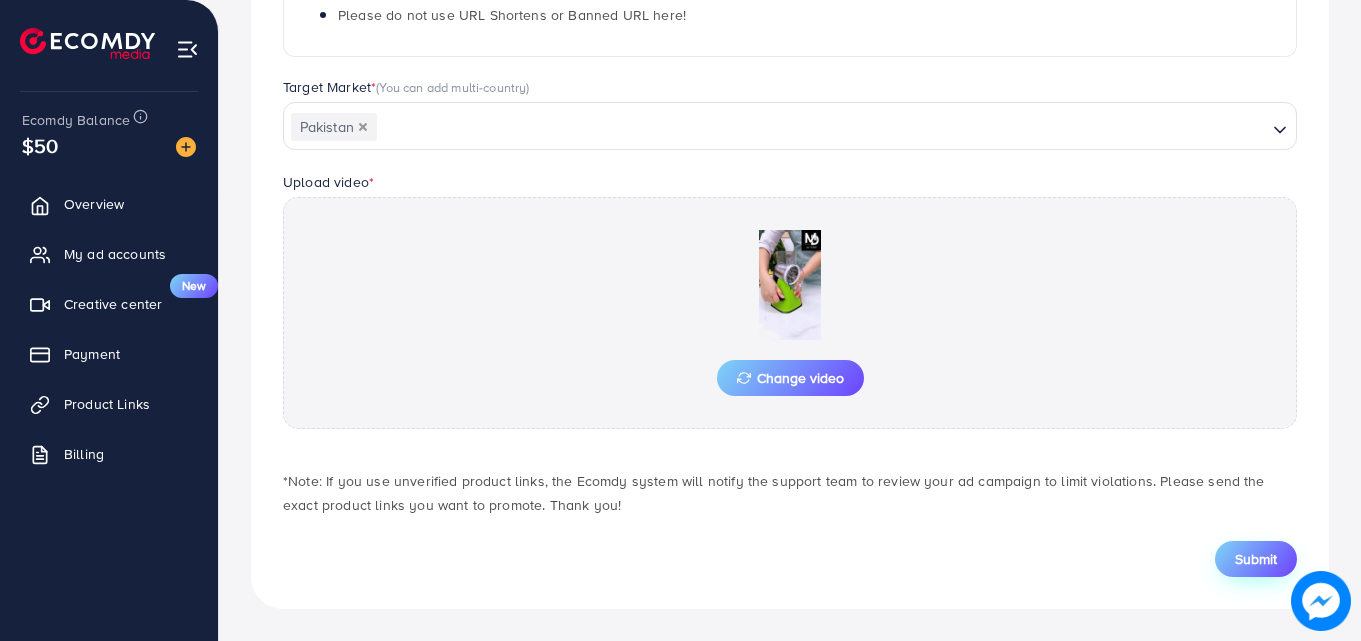 click on "Submit" at bounding box center [1256, 559] 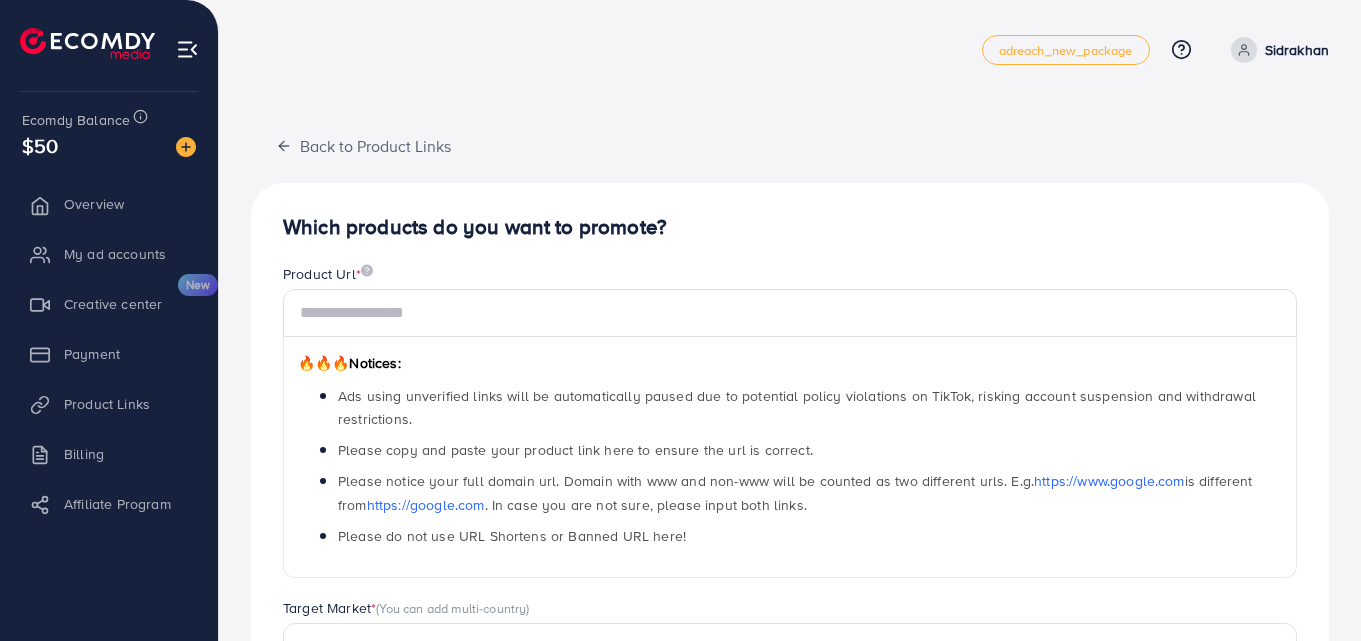 scroll, scrollTop: 0, scrollLeft: 0, axis: both 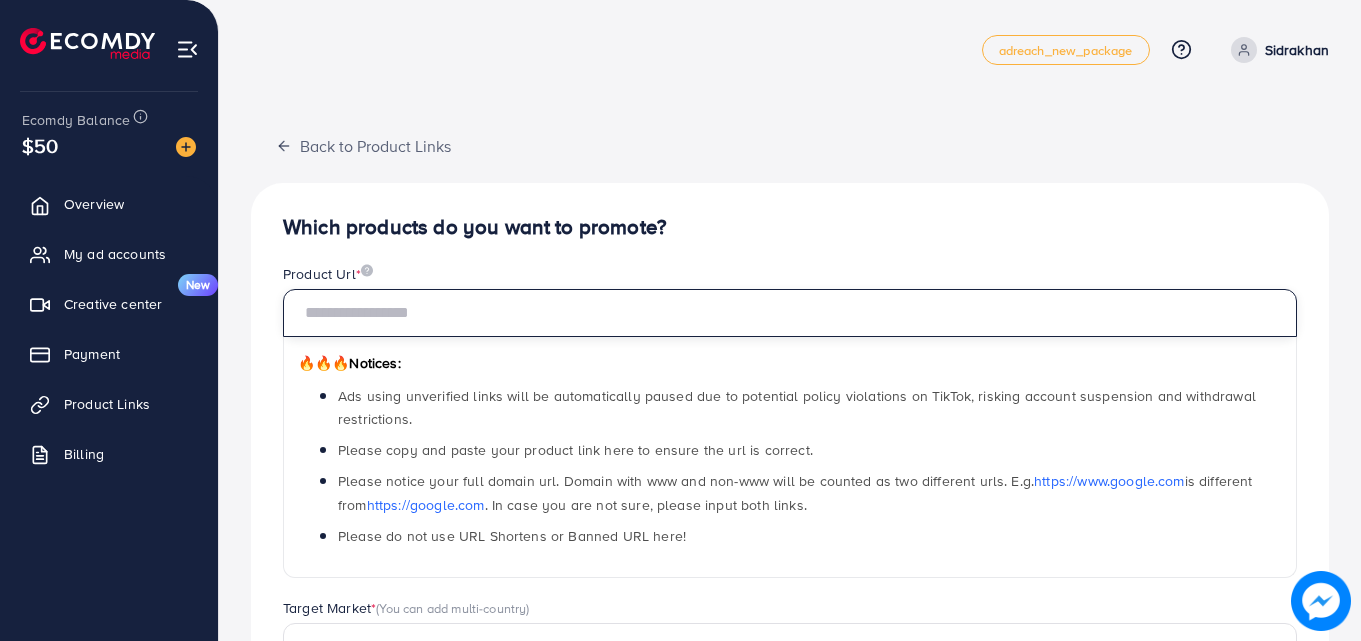 click at bounding box center (790, 313) 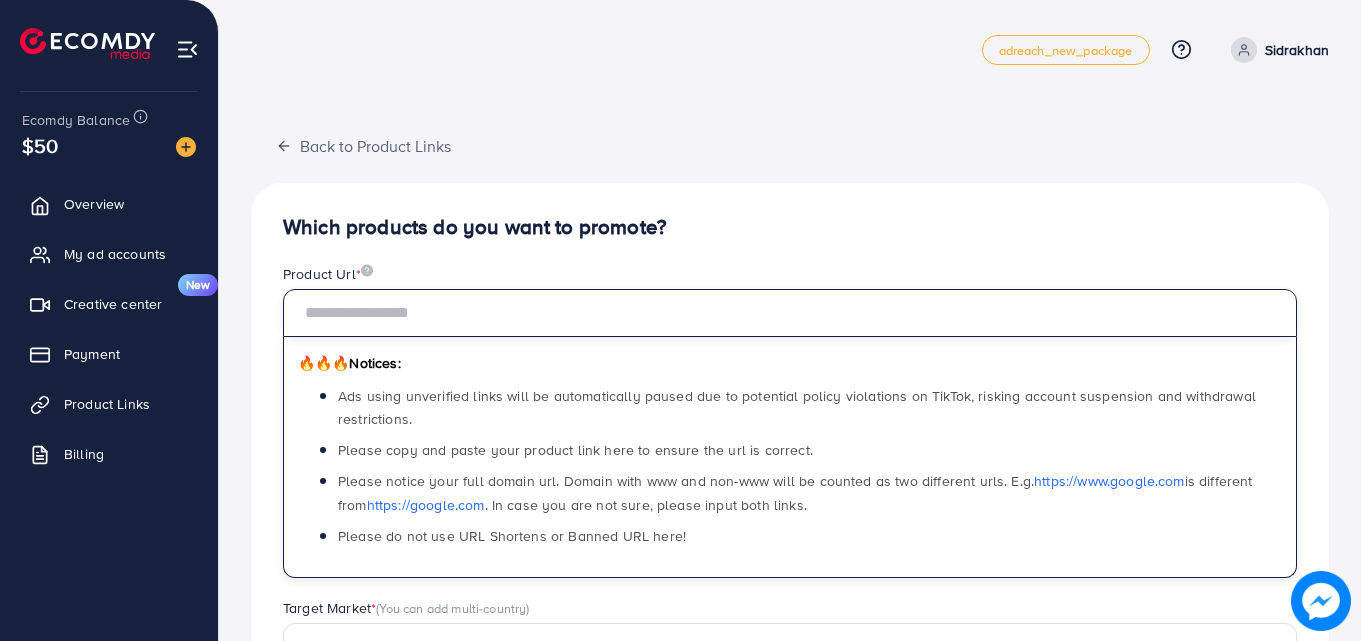 paste on "**********" 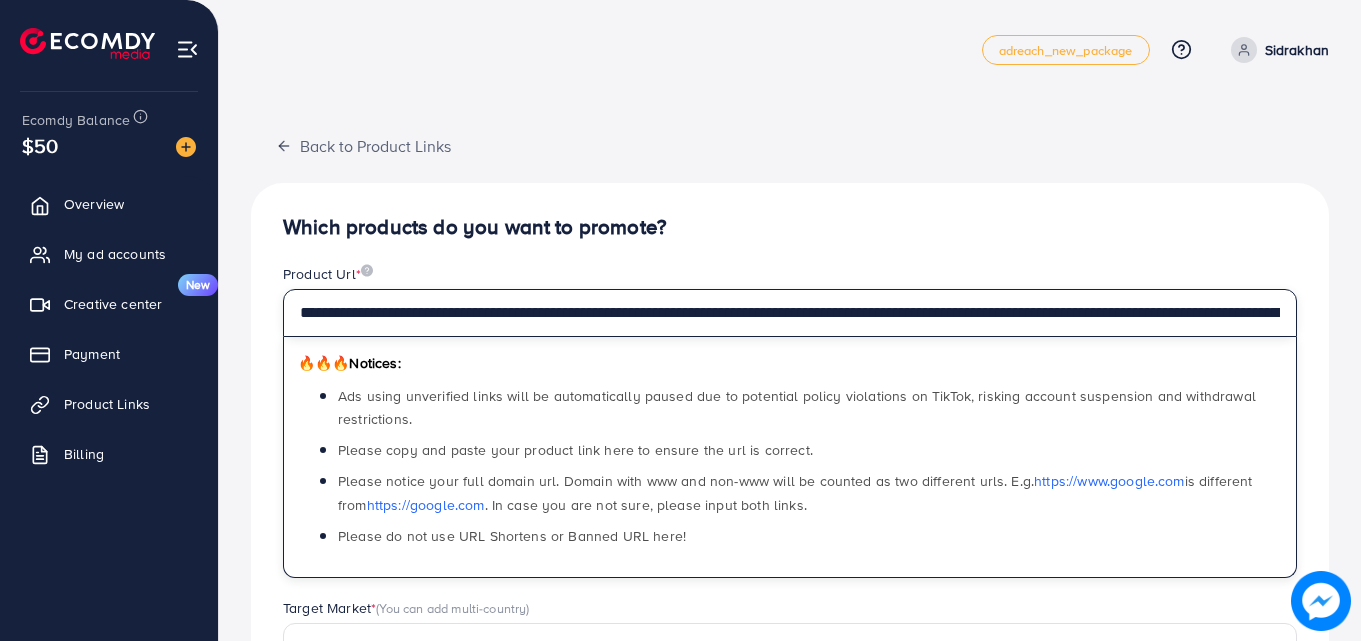 scroll, scrollTop: 0, scrollLeft: 198, axis: horizontal 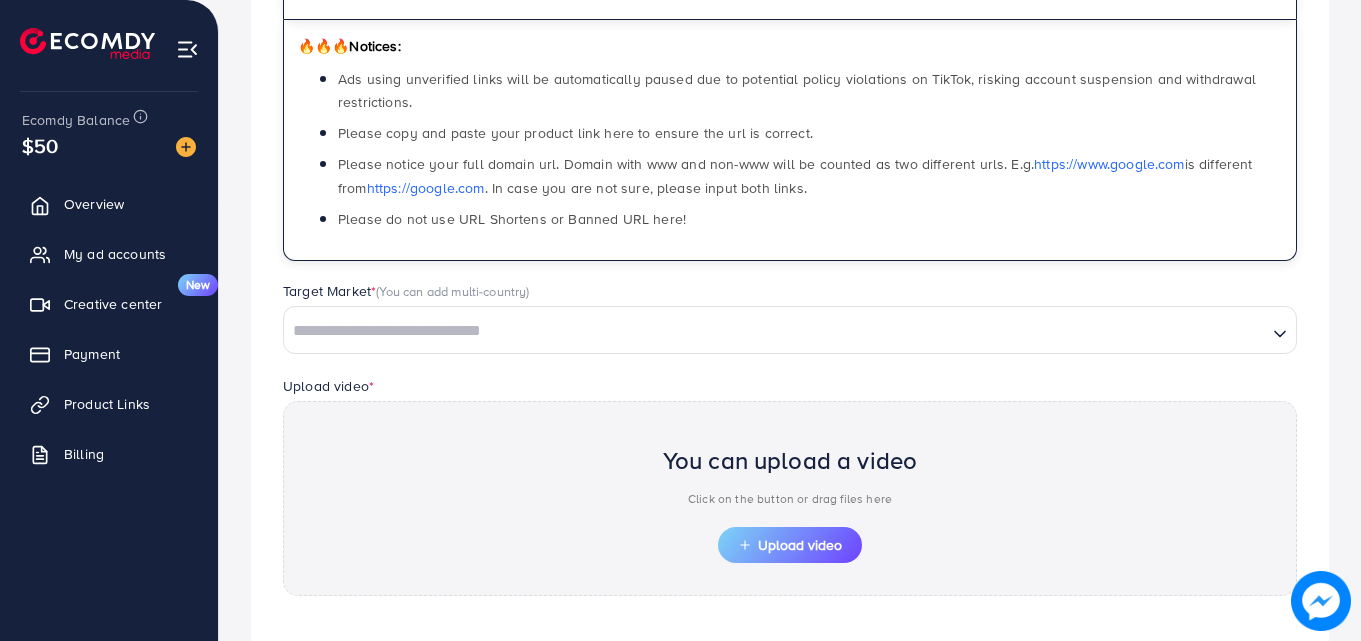 type on "**********" 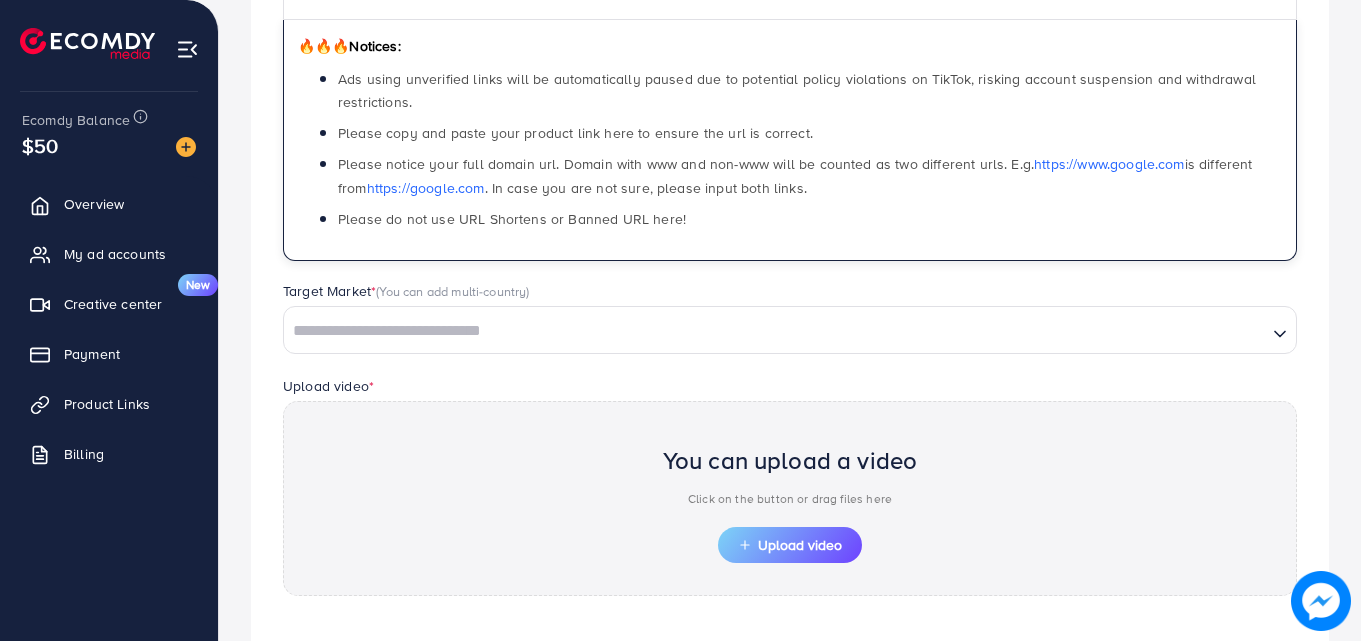 click at bounding box center (775, 331) 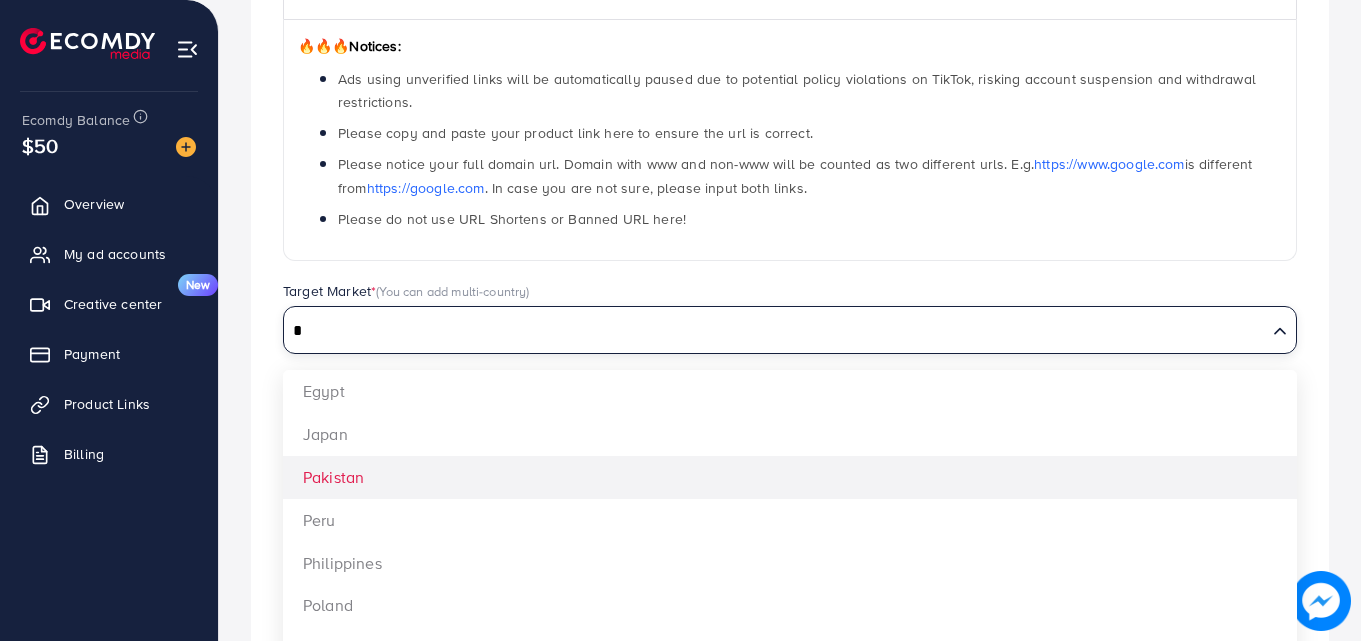 type on "*" 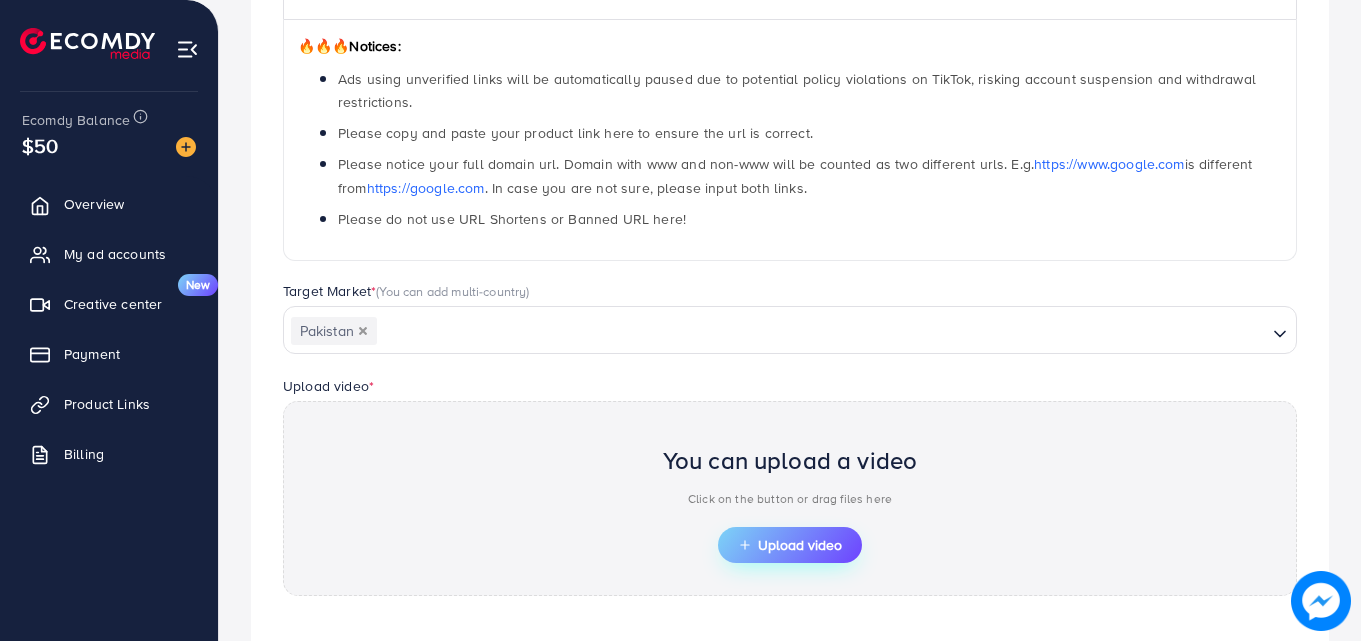 click on "Upload video" at bounding box center (790, 545) 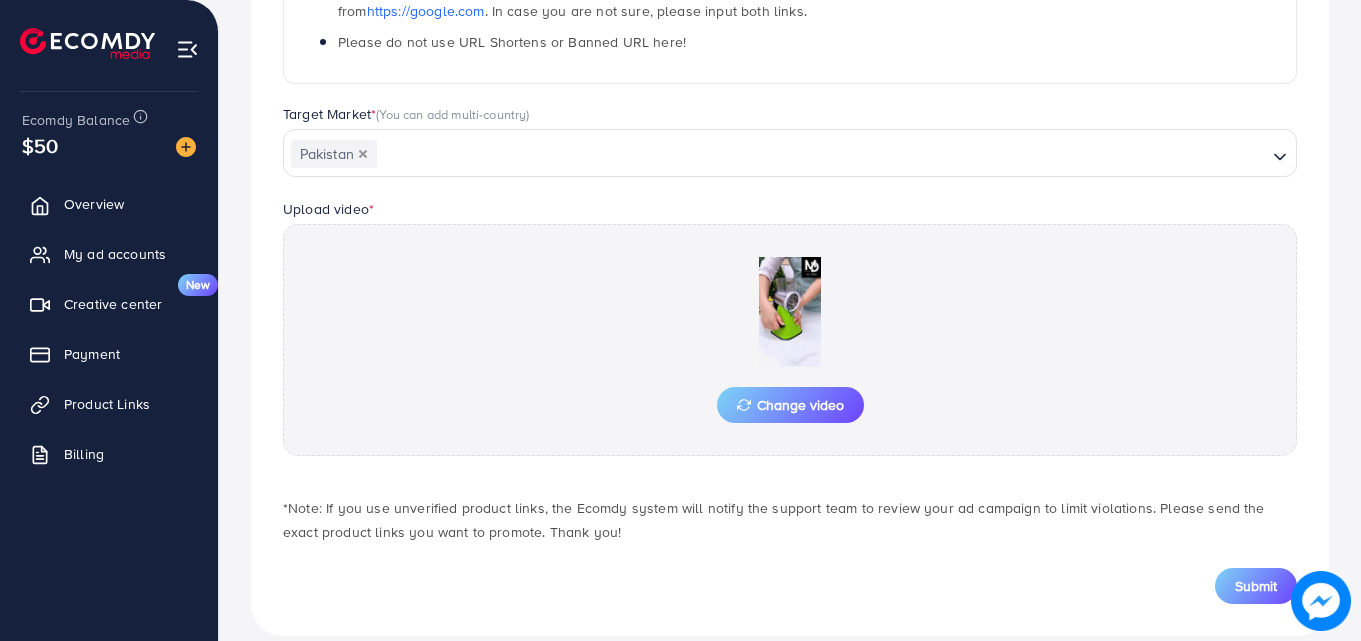 scroll, scrollTop: 521, scrollLeft: 0, axis: vertical 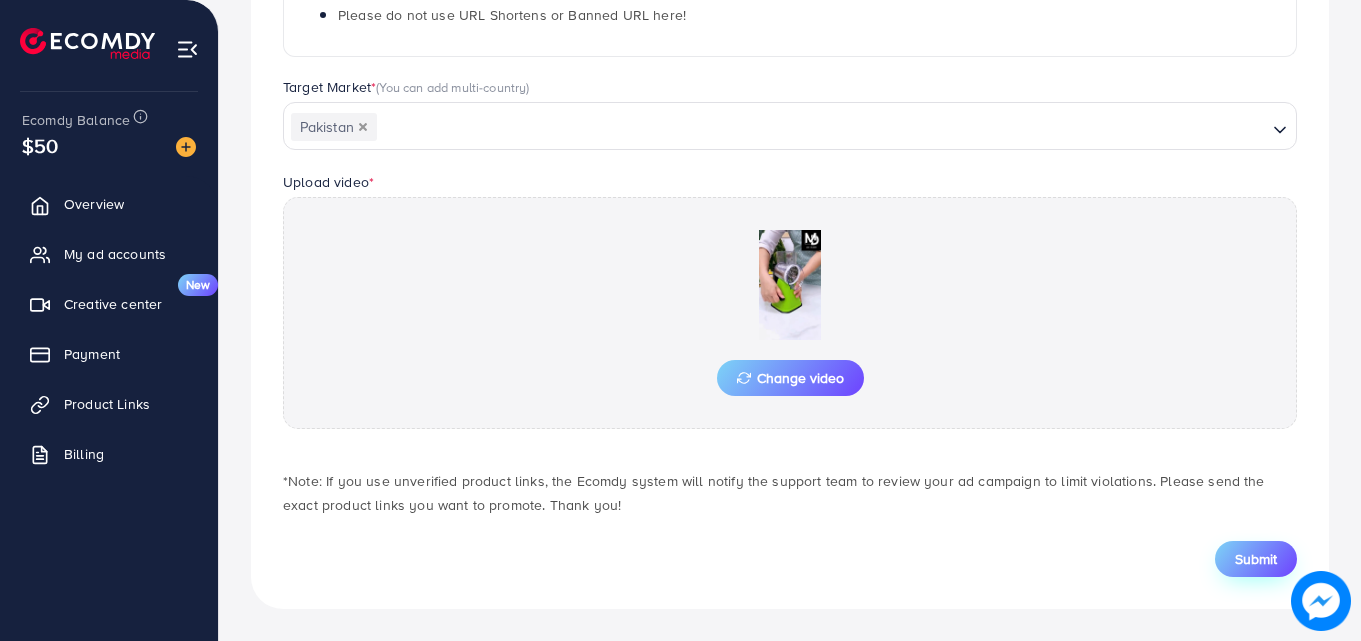 click on "Submit" at bounding box center (1256, 559) 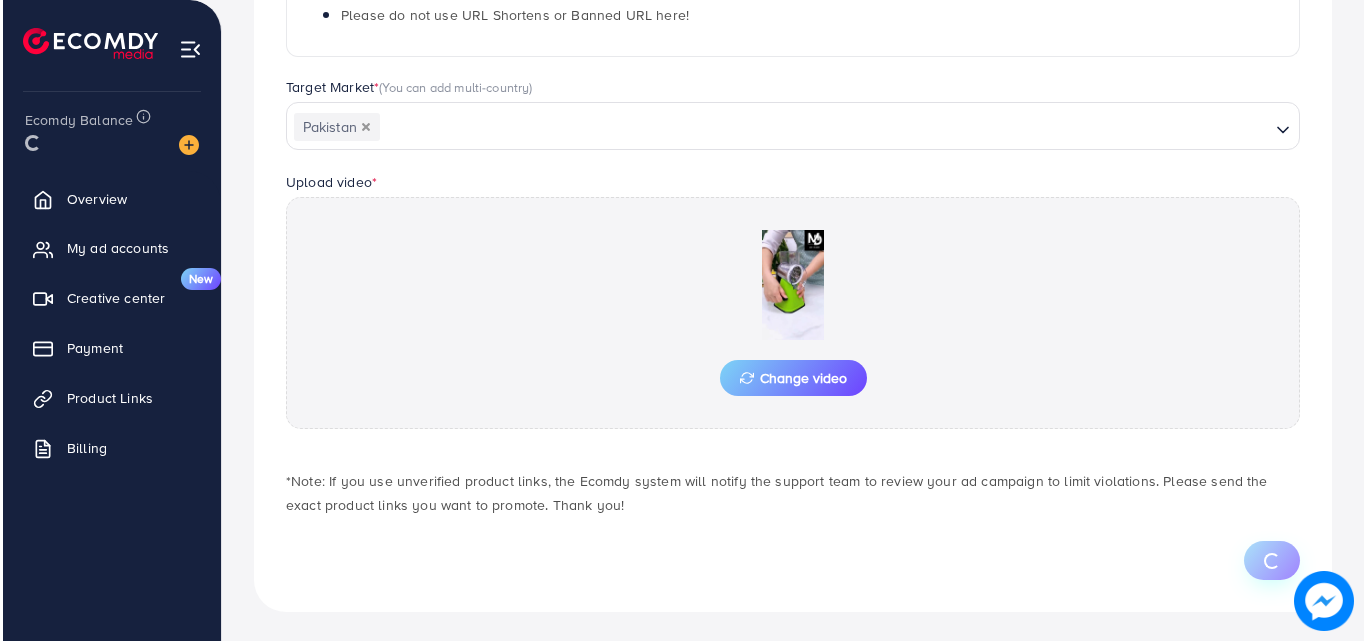 scroll, scrollTop: 0, scrollLeft: 0, axis: both 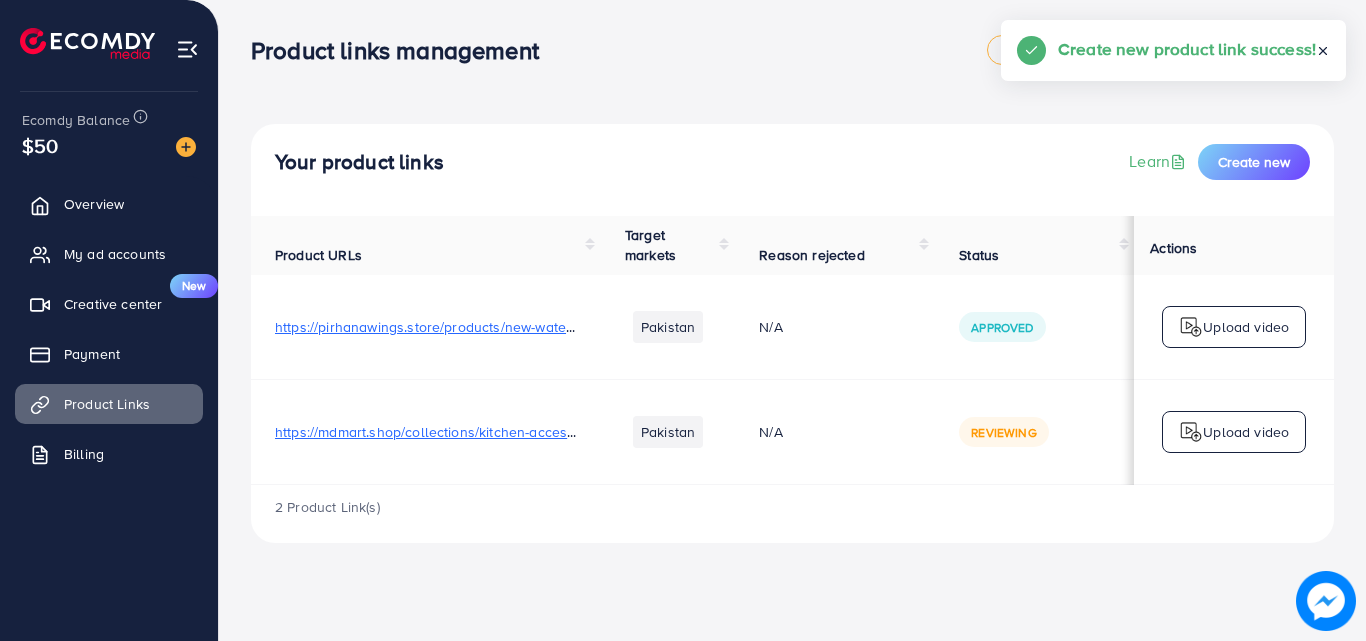 click on "Product URLs Target markets Reason rejected Status Product video Status video Actions           https://pirhanawings.store/products/new-waterproof-mobile-cover  Pakistan  N/A Approved  N/A   N/A   Upload video      https://mdmart.shop/collections/kitchen-accessories/products/tabletop-drum-grater-manual-vegetable-cutter-slicer-grater-multi-functional-kitchen-gadget-random-color  Pakistan  N/A Reviewing  https://files.ecomdy.com/videos/91783dfa-57f7-4de2-a13b-54073d2f2d89-1754113737444.mp4  Reviewing  Upload video" at bounding box center (792, 350) 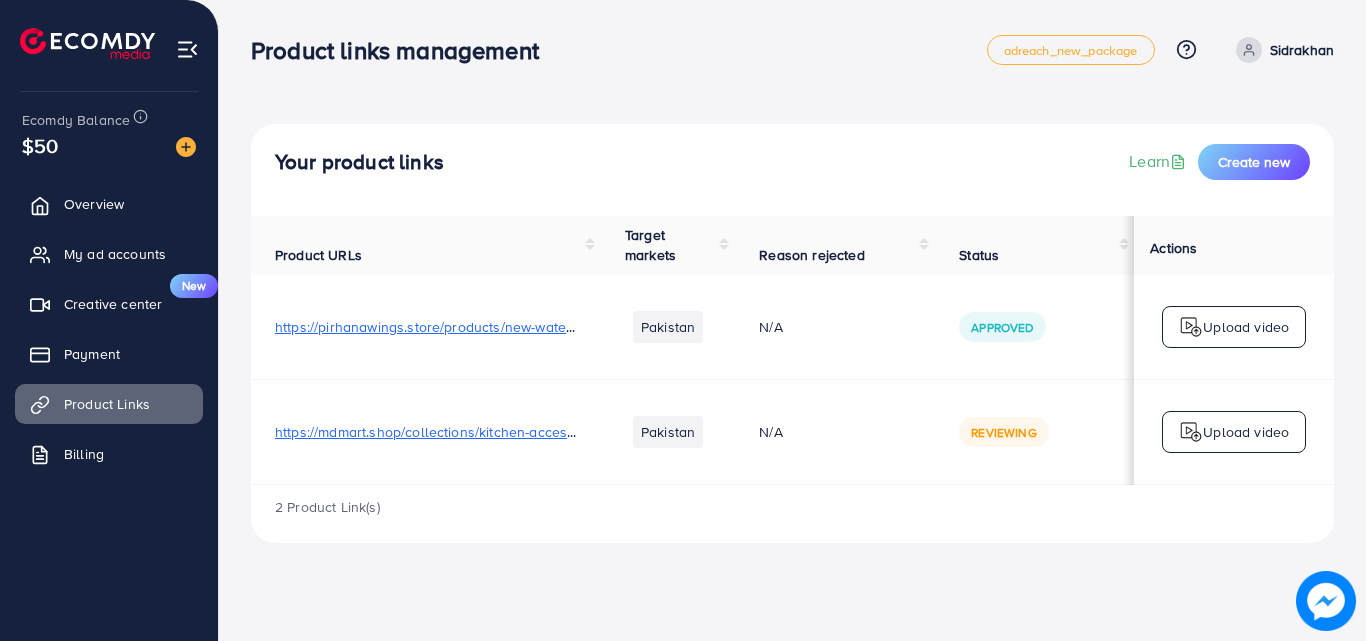 scroll, scrollTop: 0, scrollLeft: 501, axis: horizontal 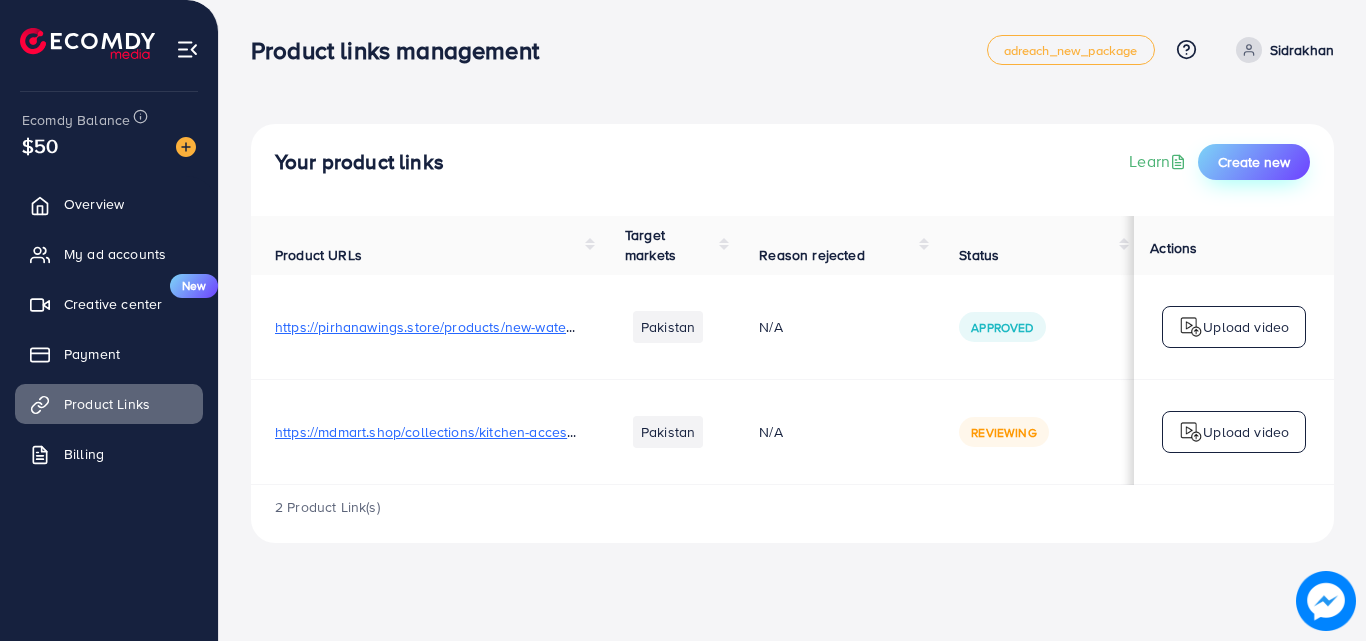 click on "Create new" at bounding box center (1254, 162) 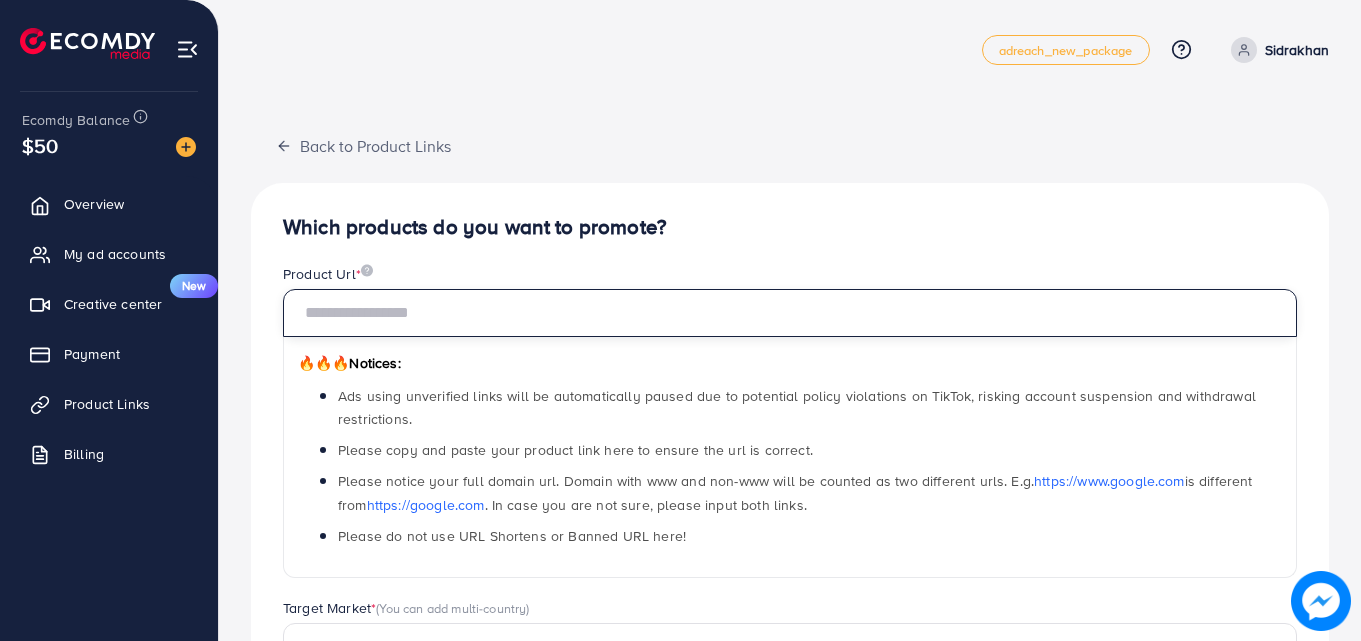 click at bounding box center [790, 313] 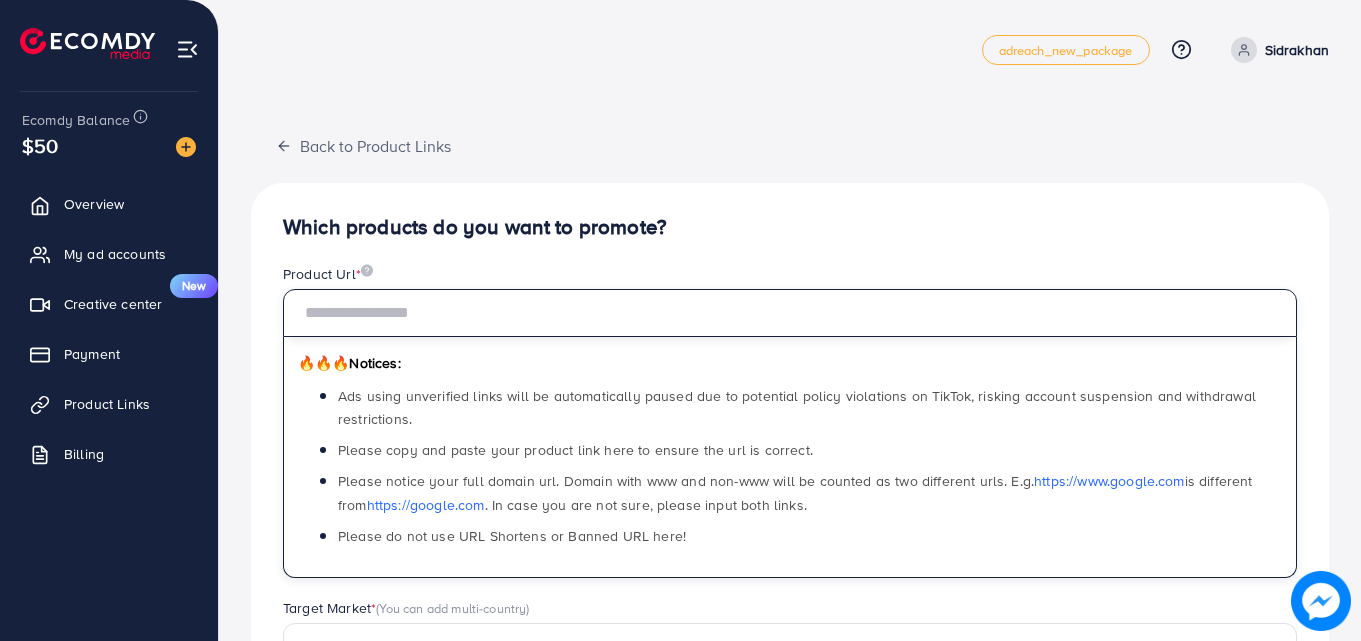 paste on "**********" 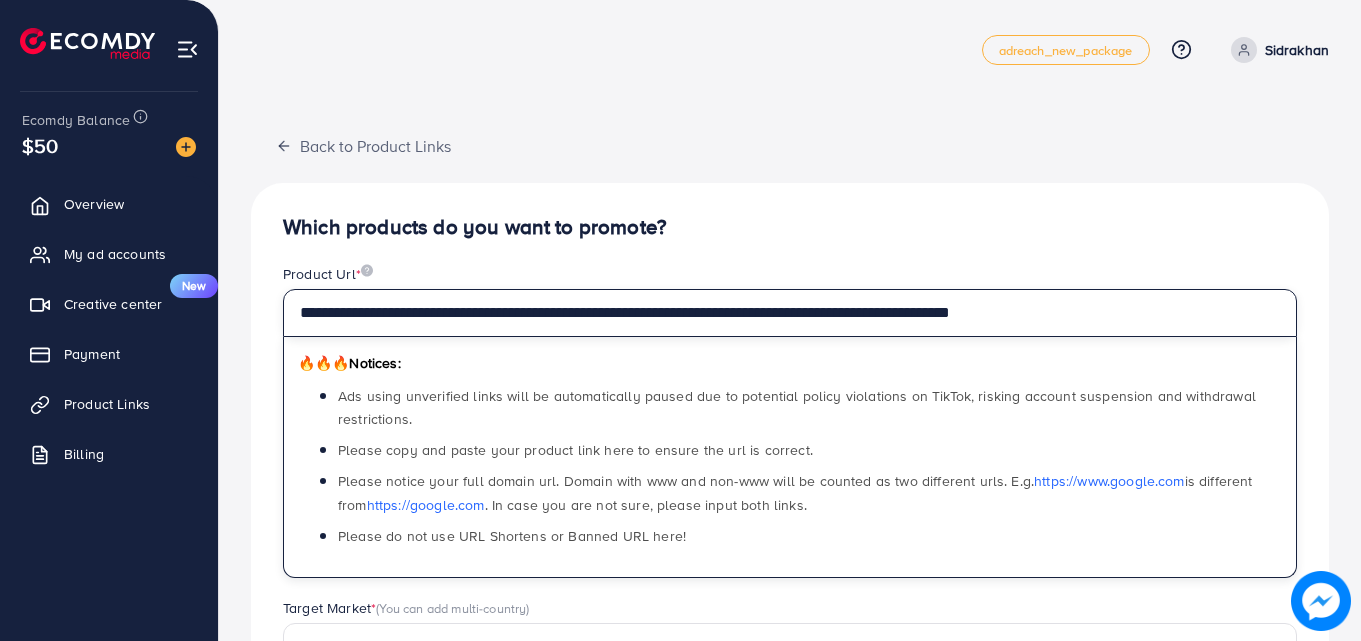 type on "**********" 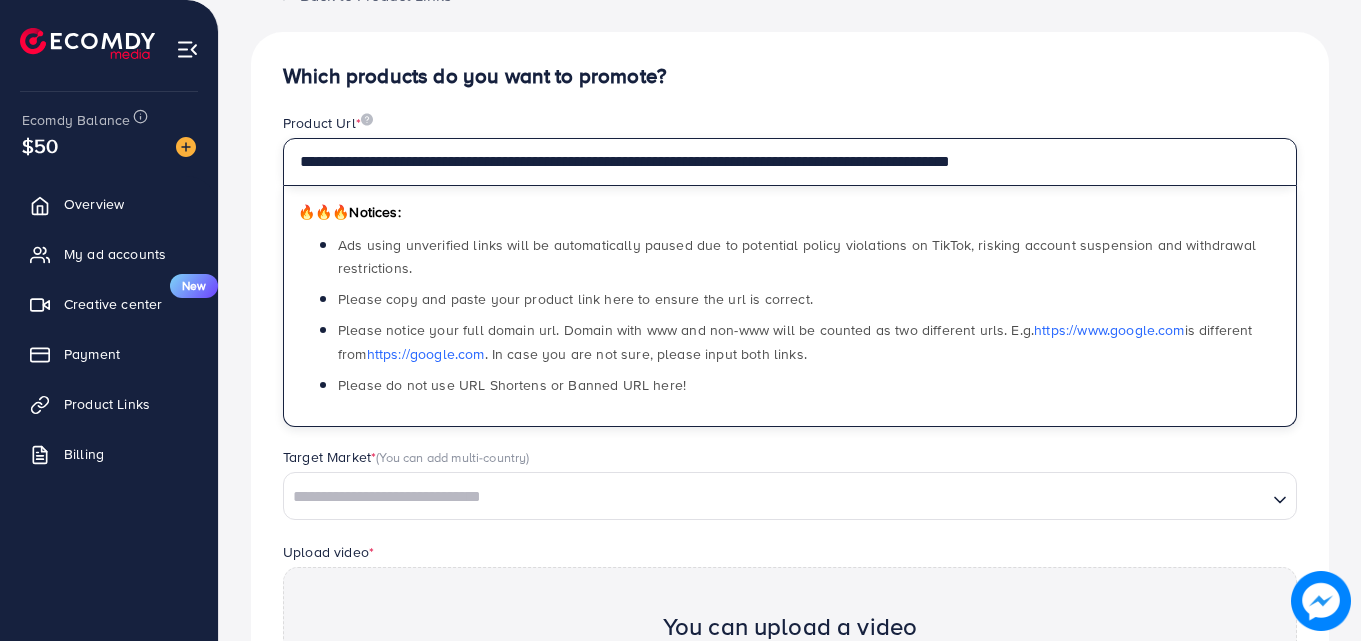 scroll, scrollTop: 333, scrollLeft: 0, axis: vertical 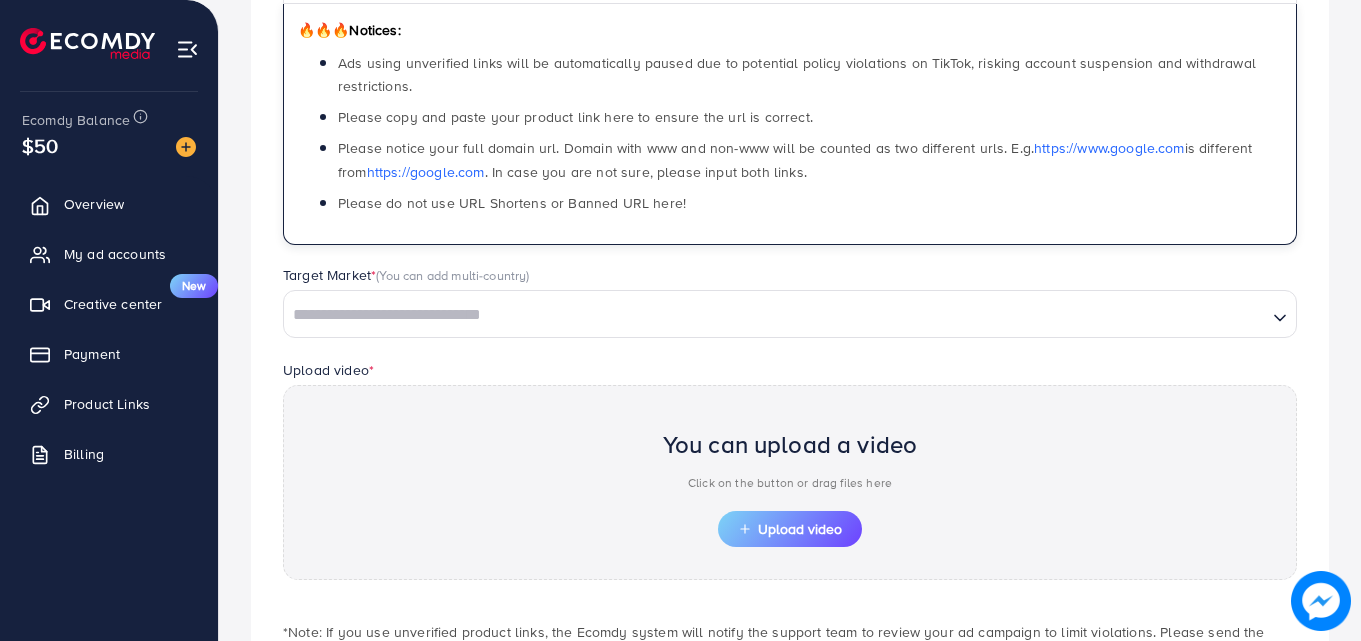 click at bounding box center (775, 315) 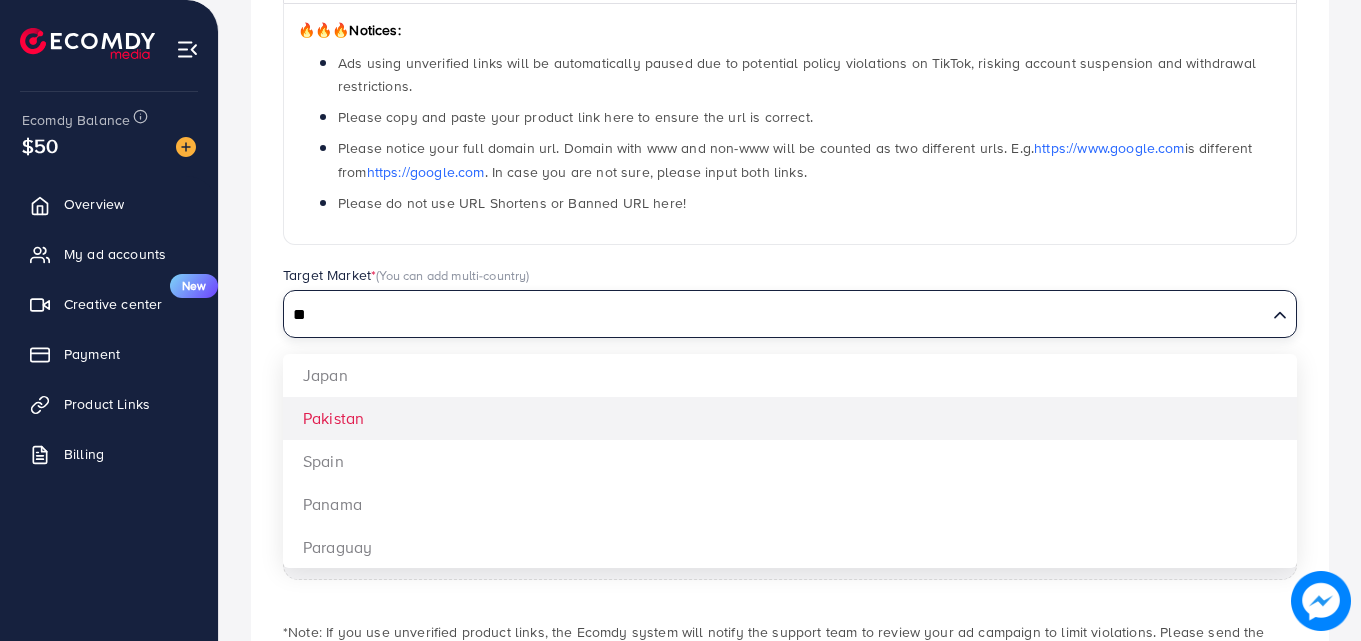 type on "**" 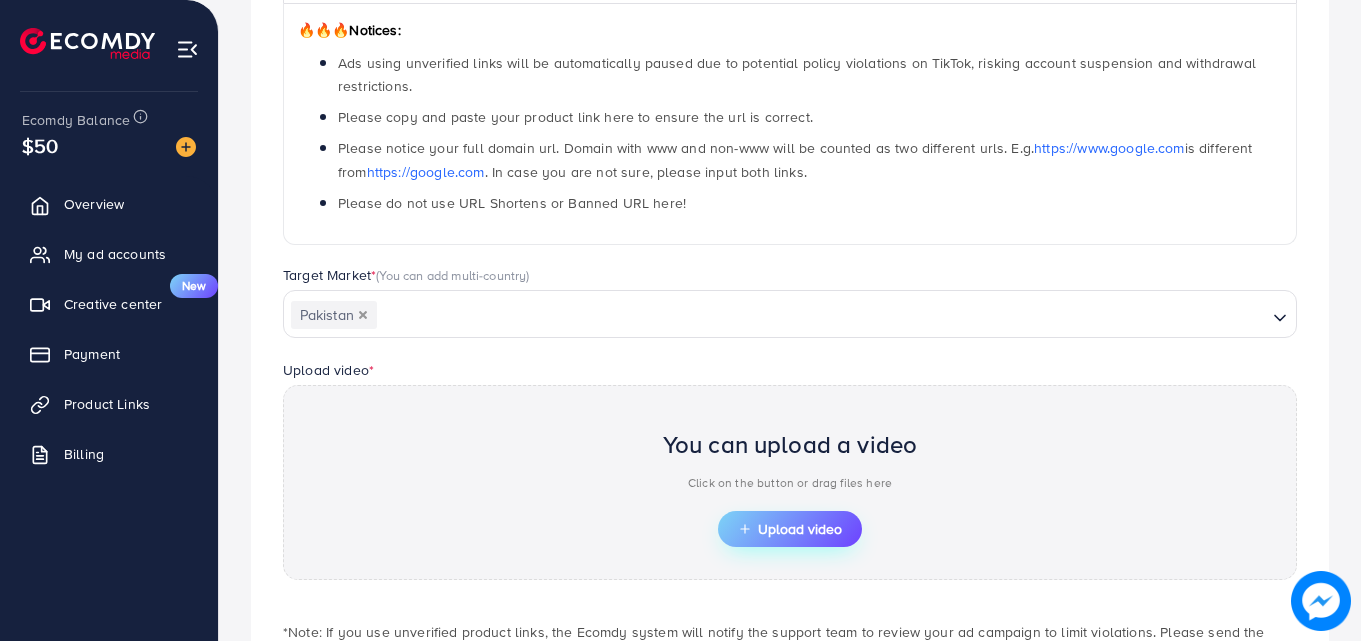 click on "Upload video" at bounding box center [790, 529] 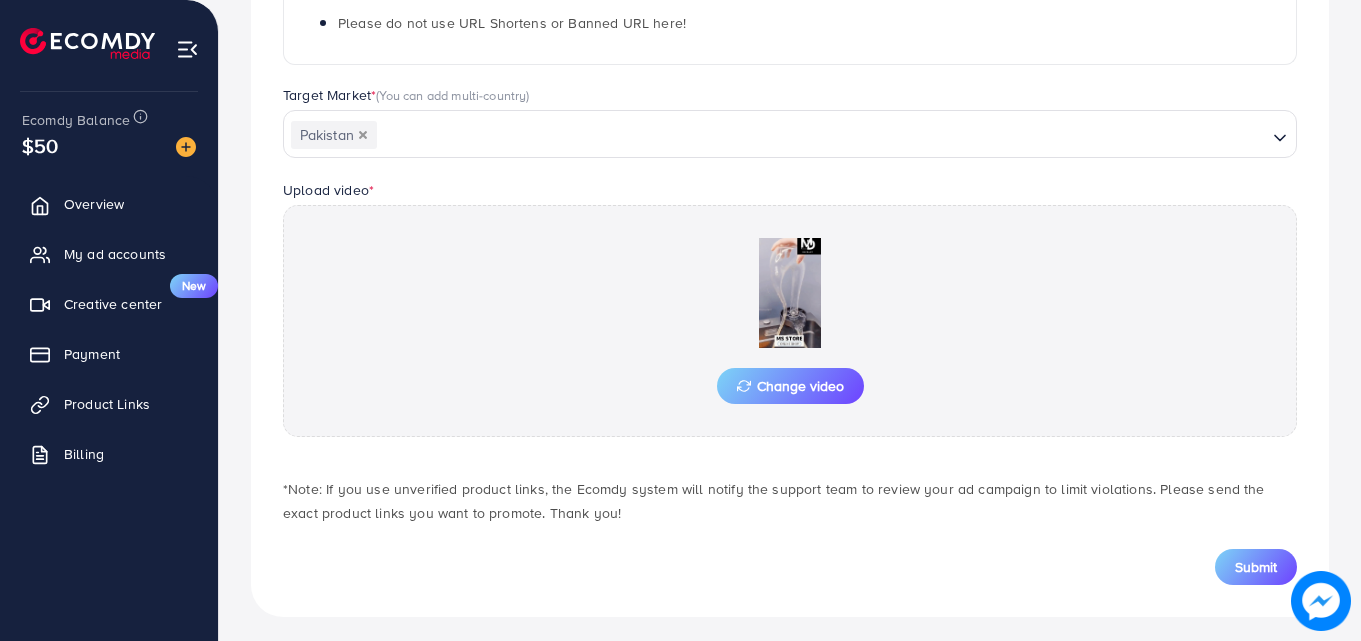 scroll, scrollTop: 521, scrollLeft: 0, axis: vertical 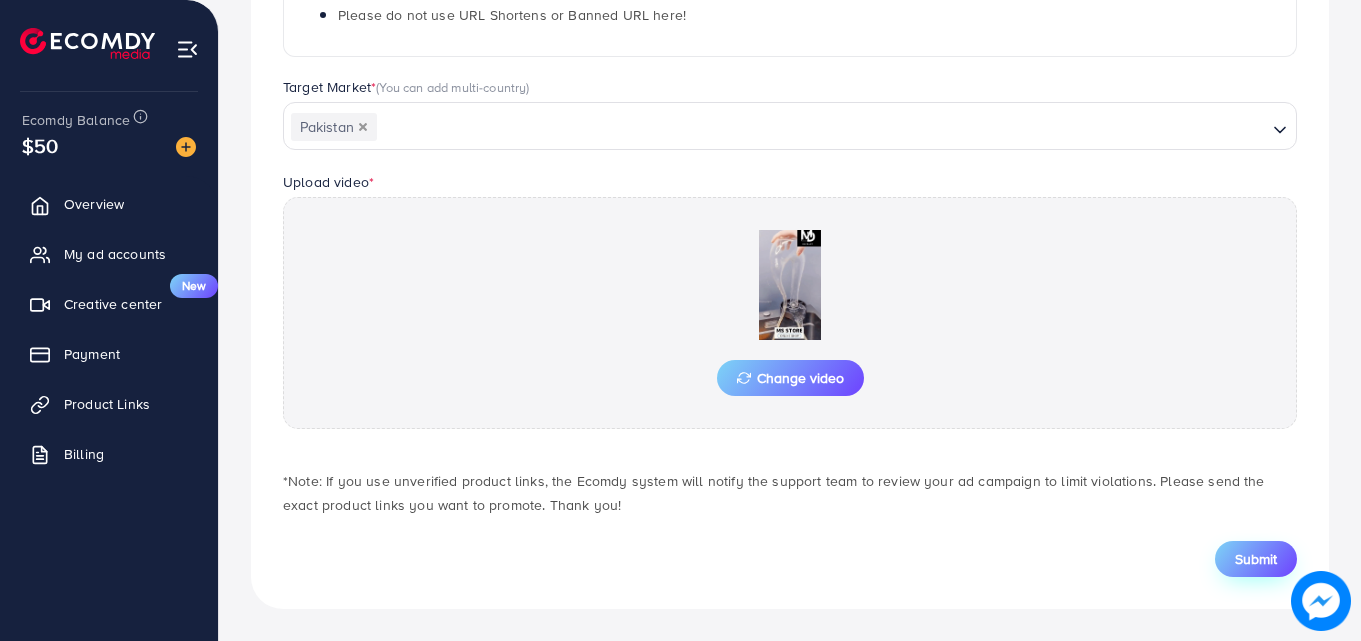 click on "Submit" at bounding box center [1256, 559] 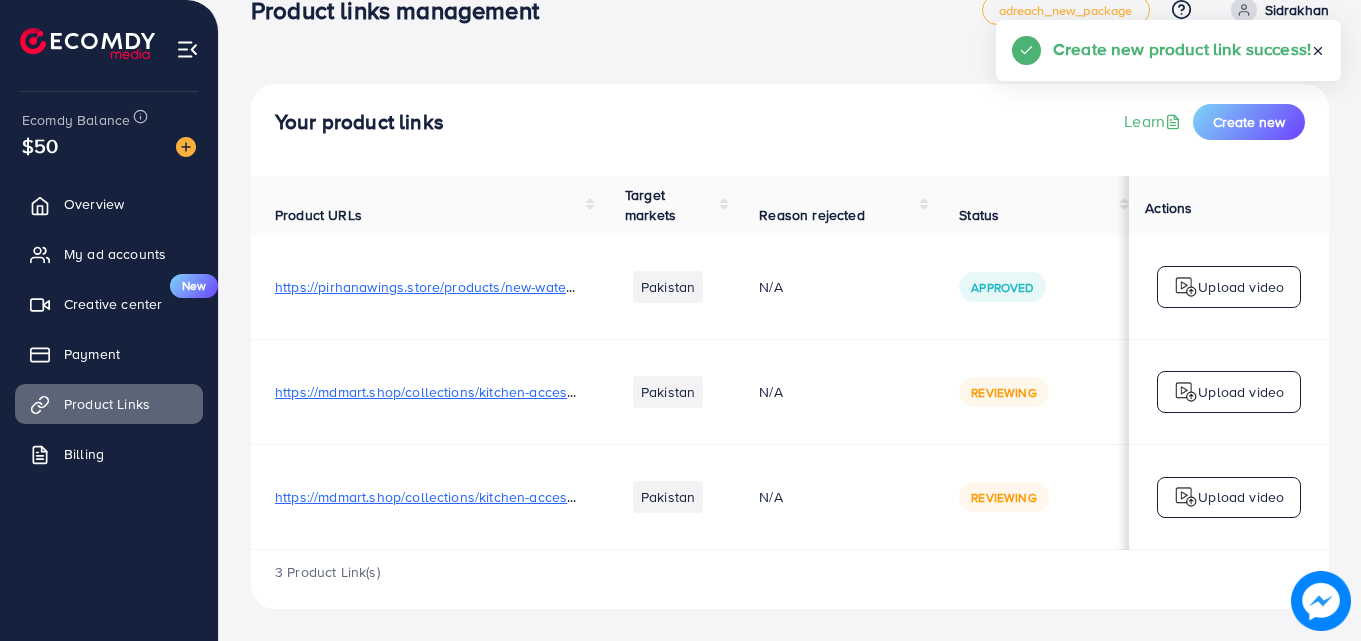 scroll, scrollTop: 0, scrollLeft: 0, axis: both 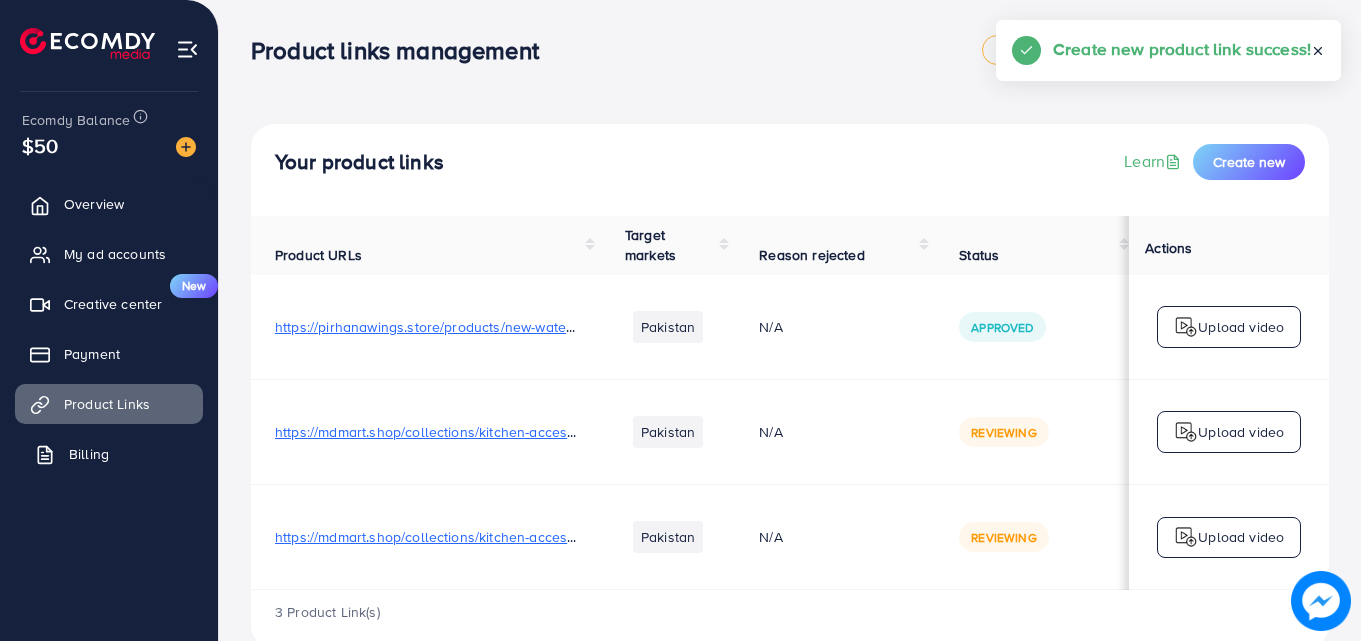 click on "Billing" at bounding box center [89, 454] 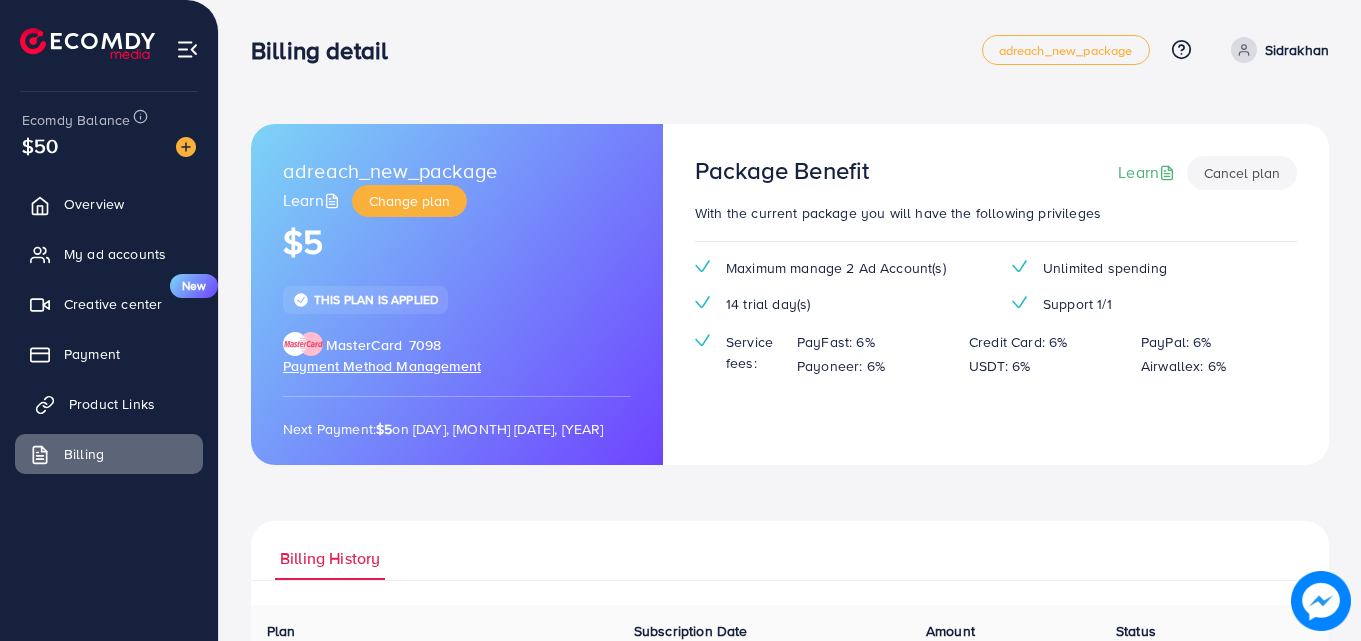 click on "Product Links" at bounding box center [112, 404] 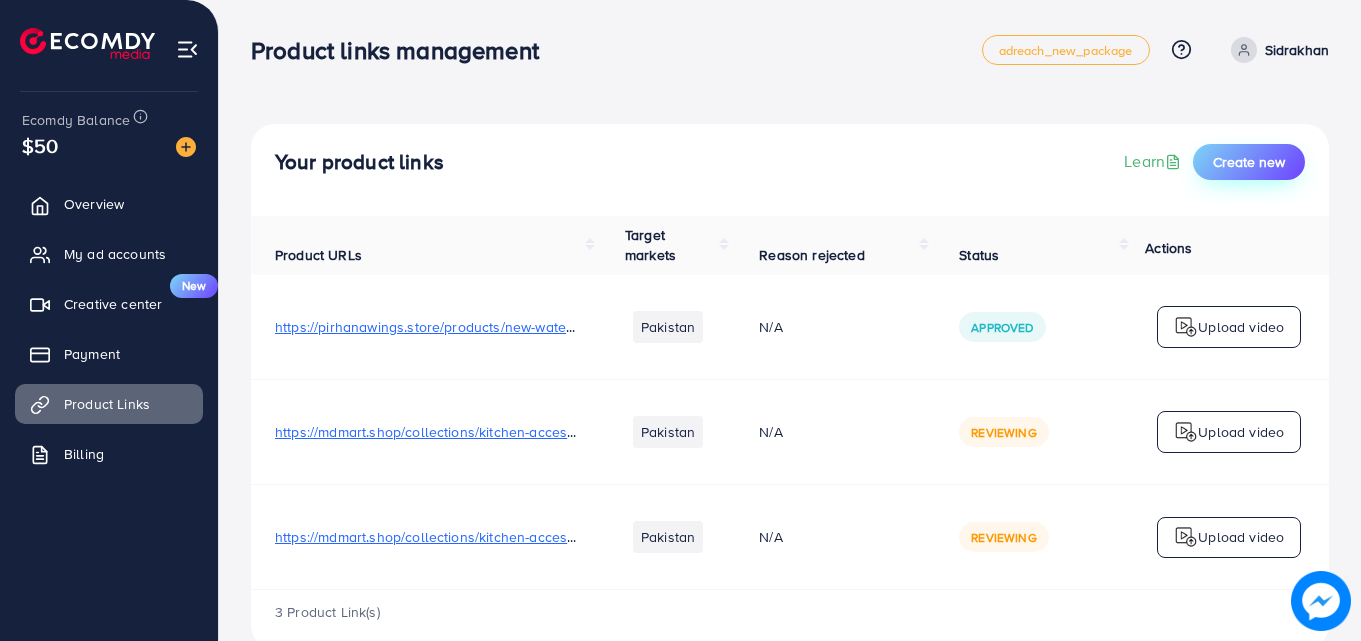 click on "Create new" at bounding box center (1249, 162) 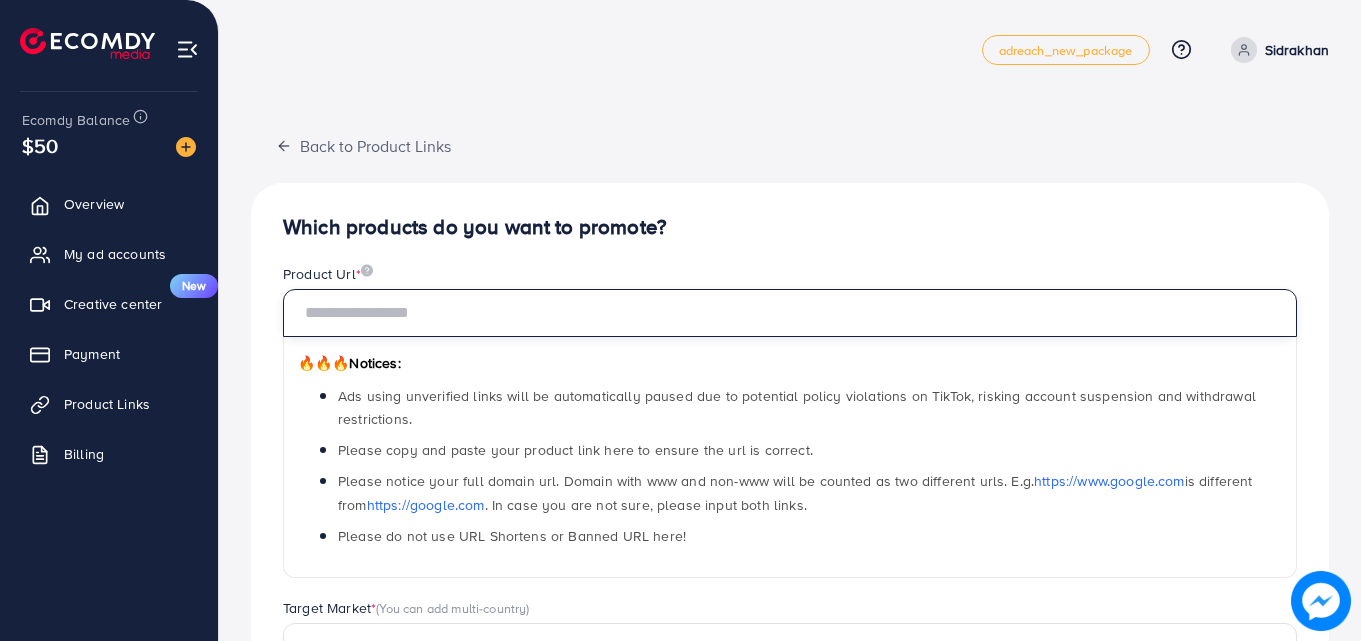 click at bounding box center [790, 313] 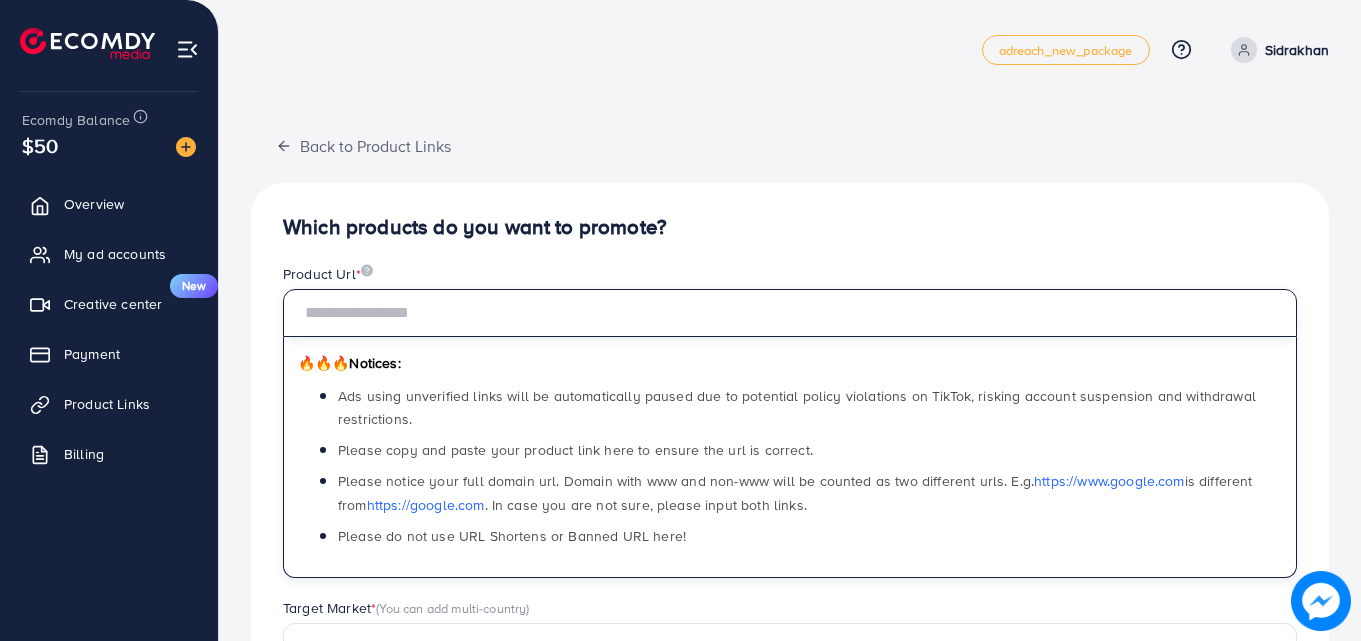 paste on "**********" 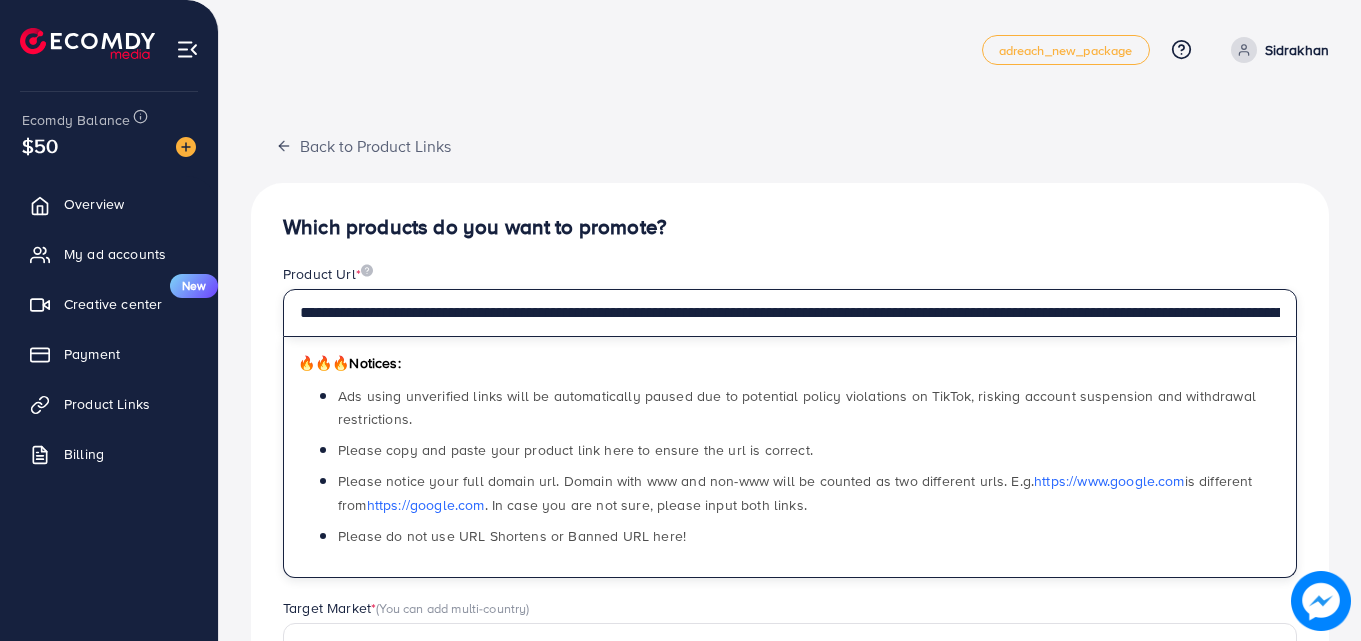 scroll, scrollTop: 0, scrollLeft: 617, axis: horizontal 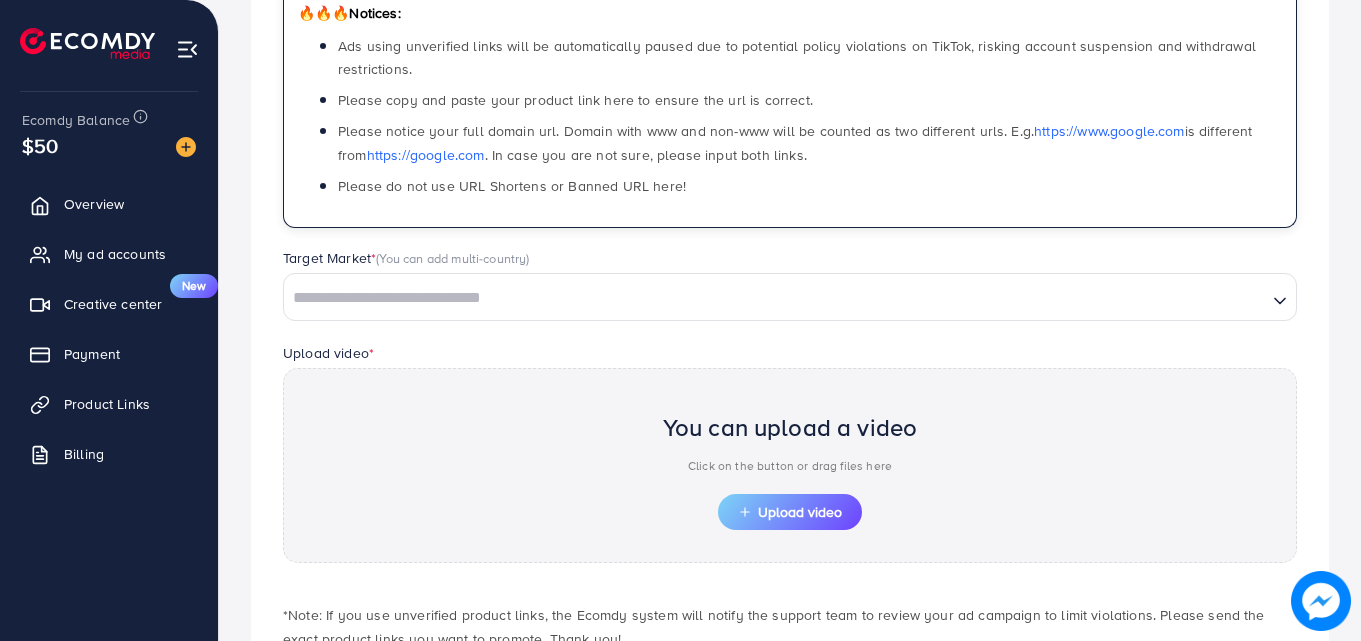 type on "**********" 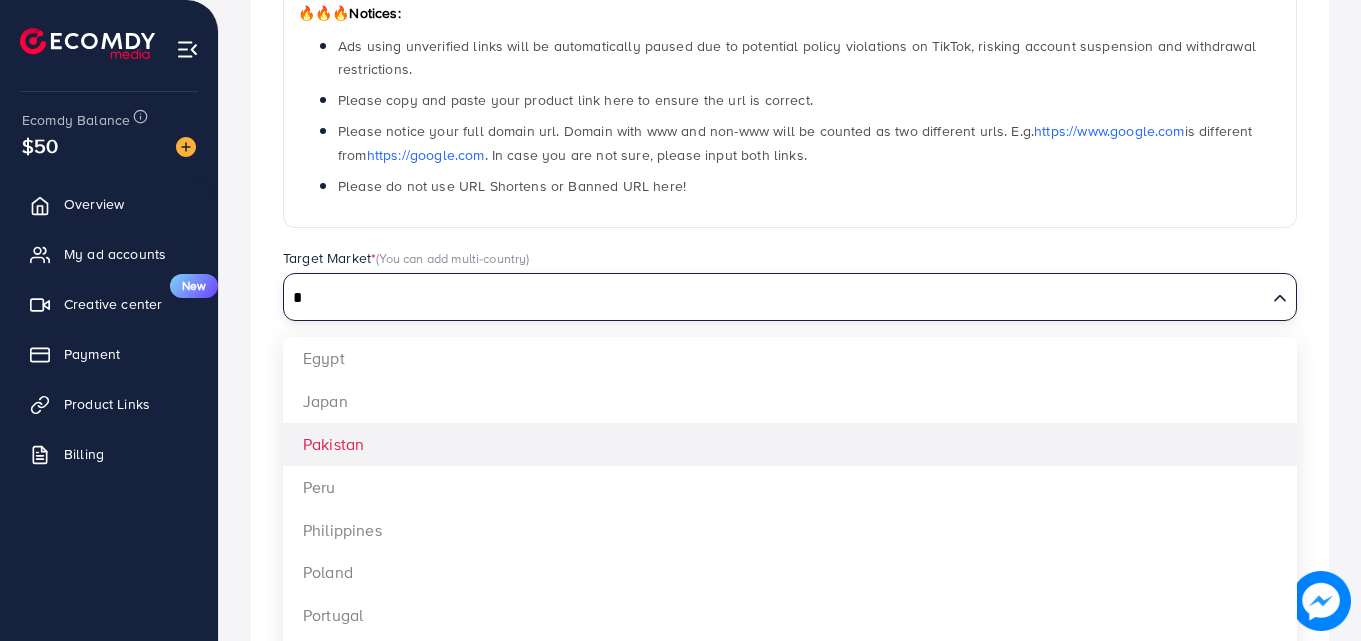 type on "*" 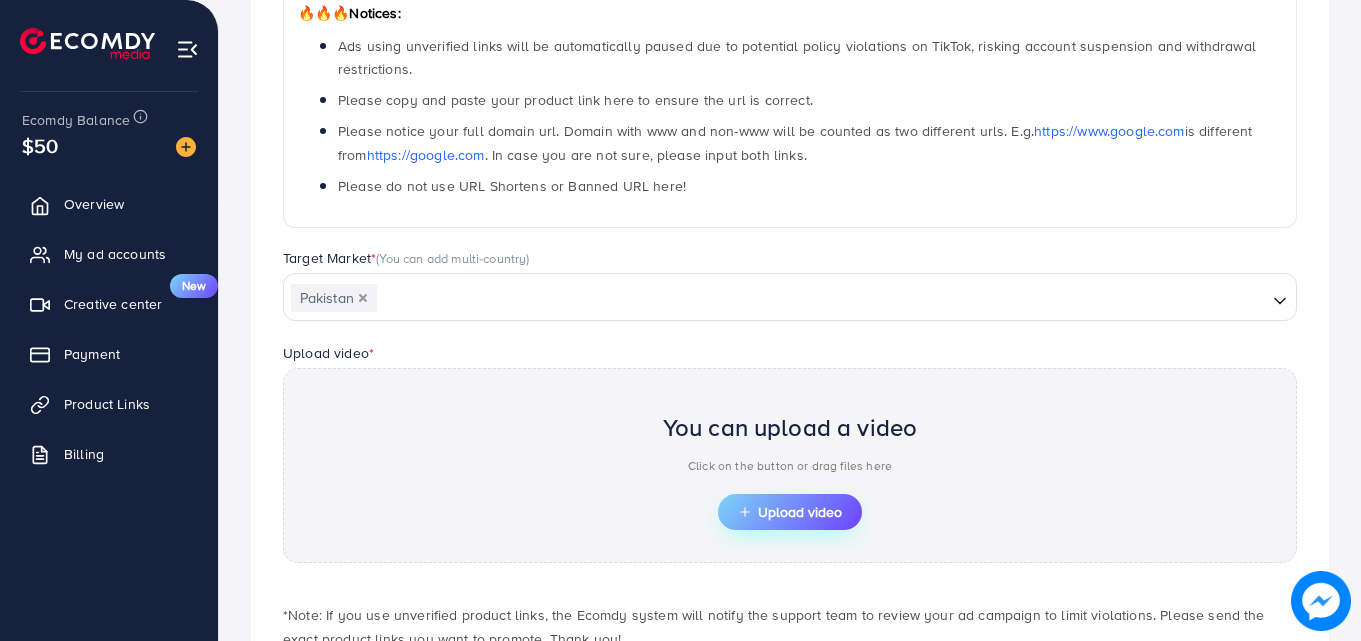 click on "Upload video" at bounding box center [790, 512] 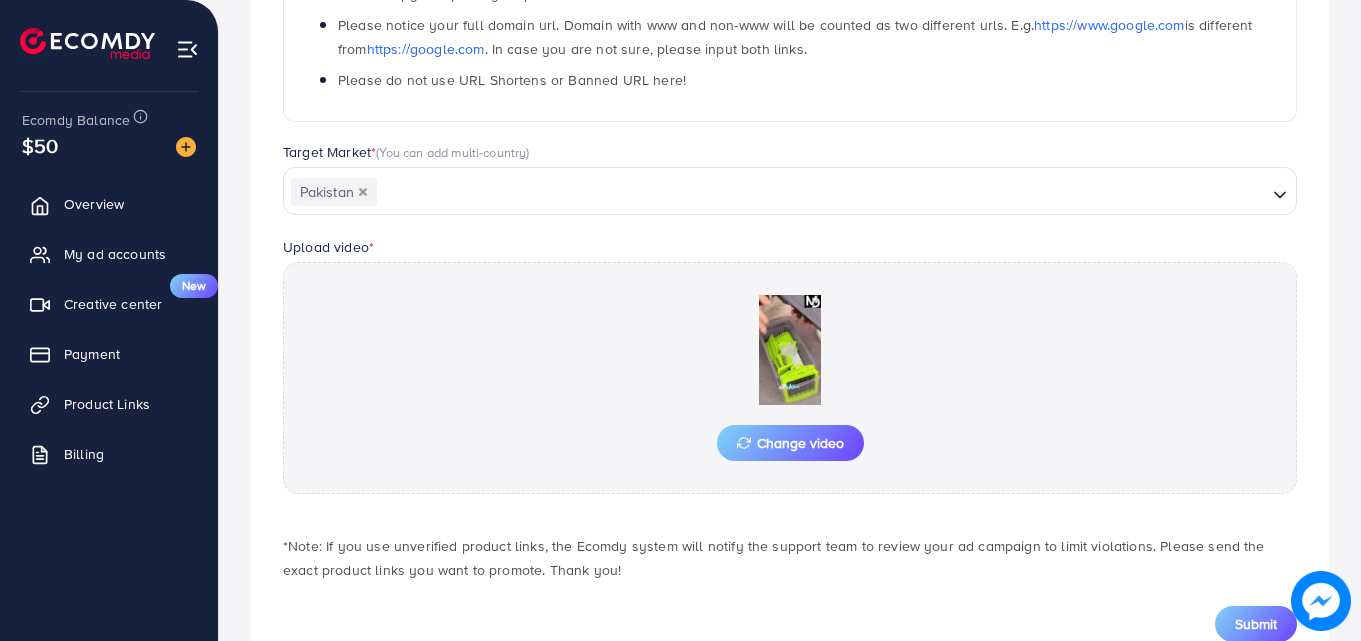 scroll, scrollTop: 521, scrollLeft: 0, axis: vertical 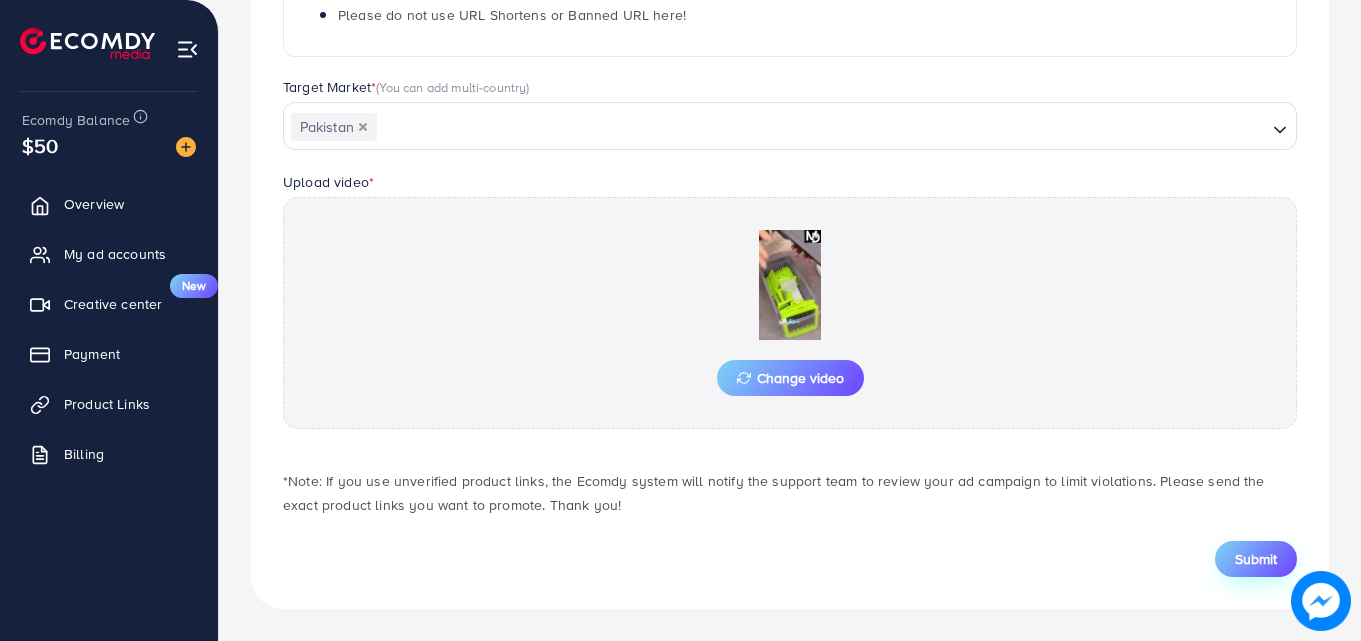 click on "Submit" at bounding box center [1256, 559] 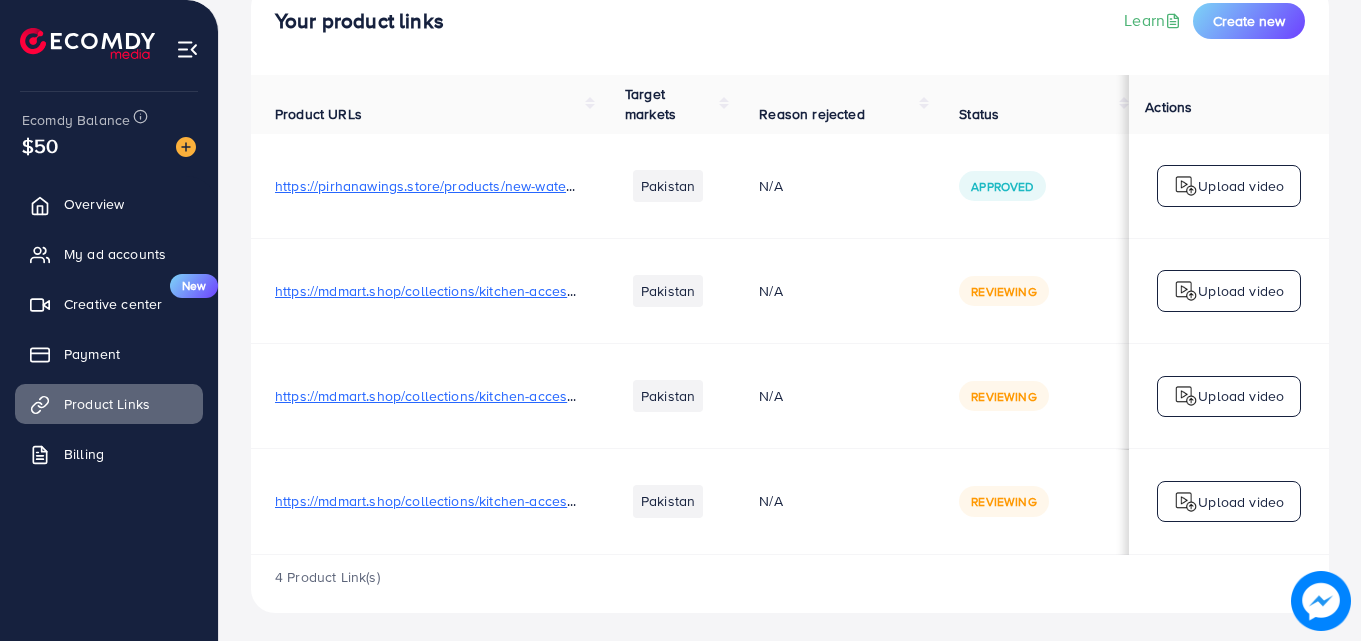 scroll, scrollTop: 150, scrollLeft: 0, axis: vertical 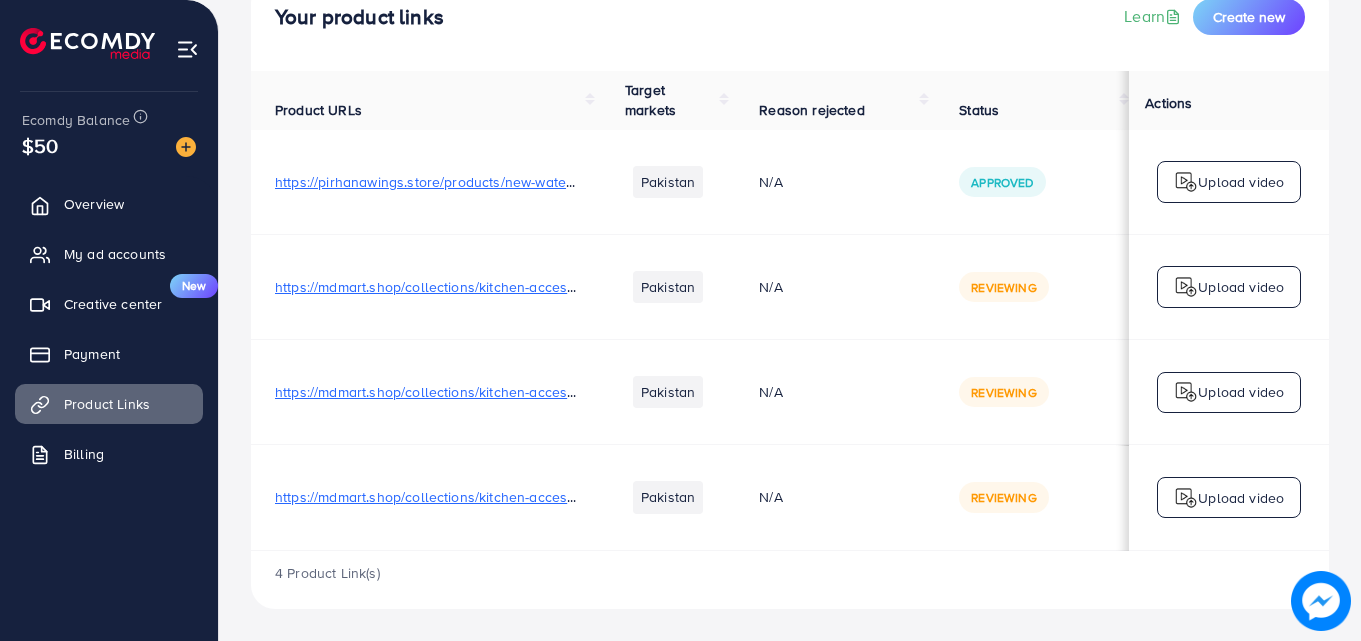 click on "4 Product Link(s)" at bounding box center (790, 580) 